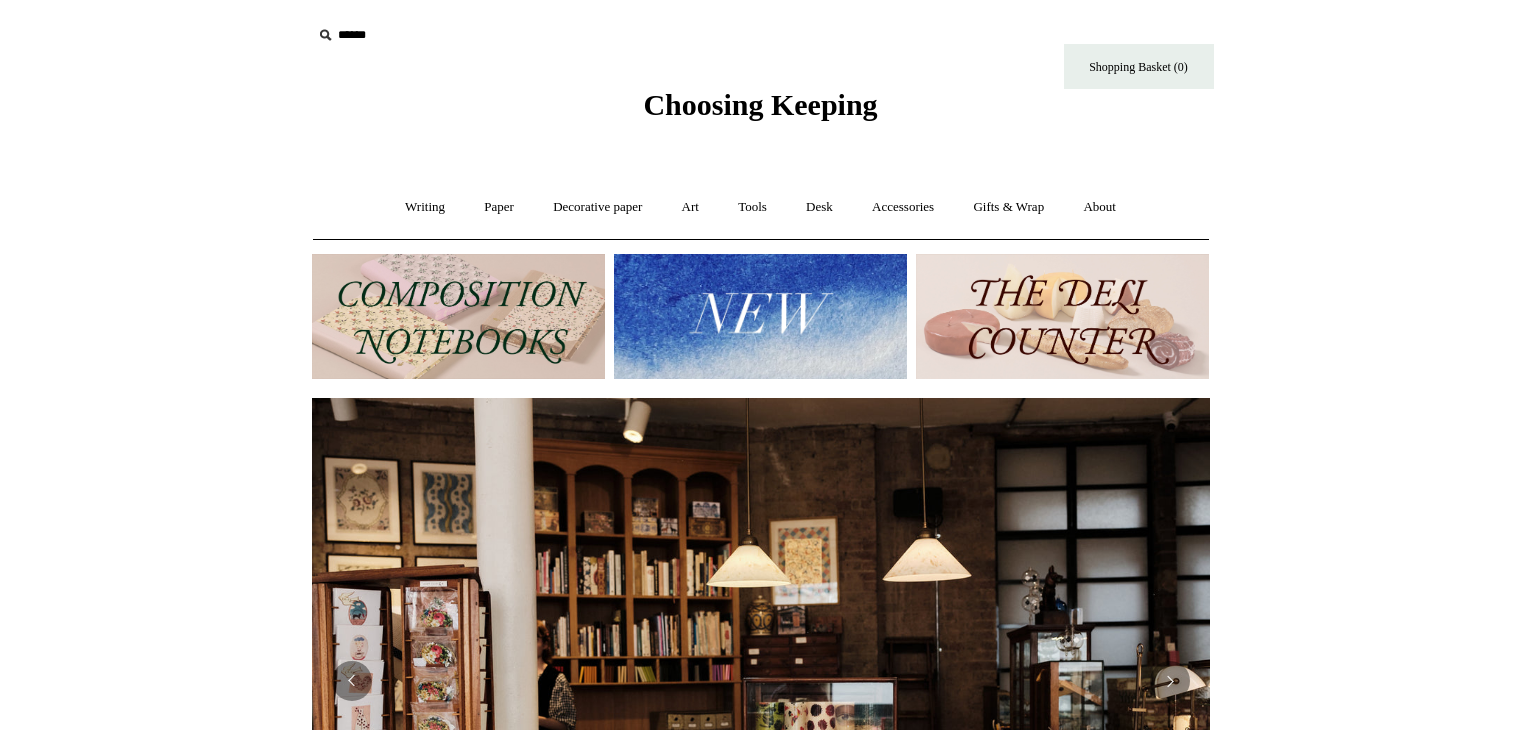 scroll, scrollTop: 0, scrollLeft: 0, axis: both 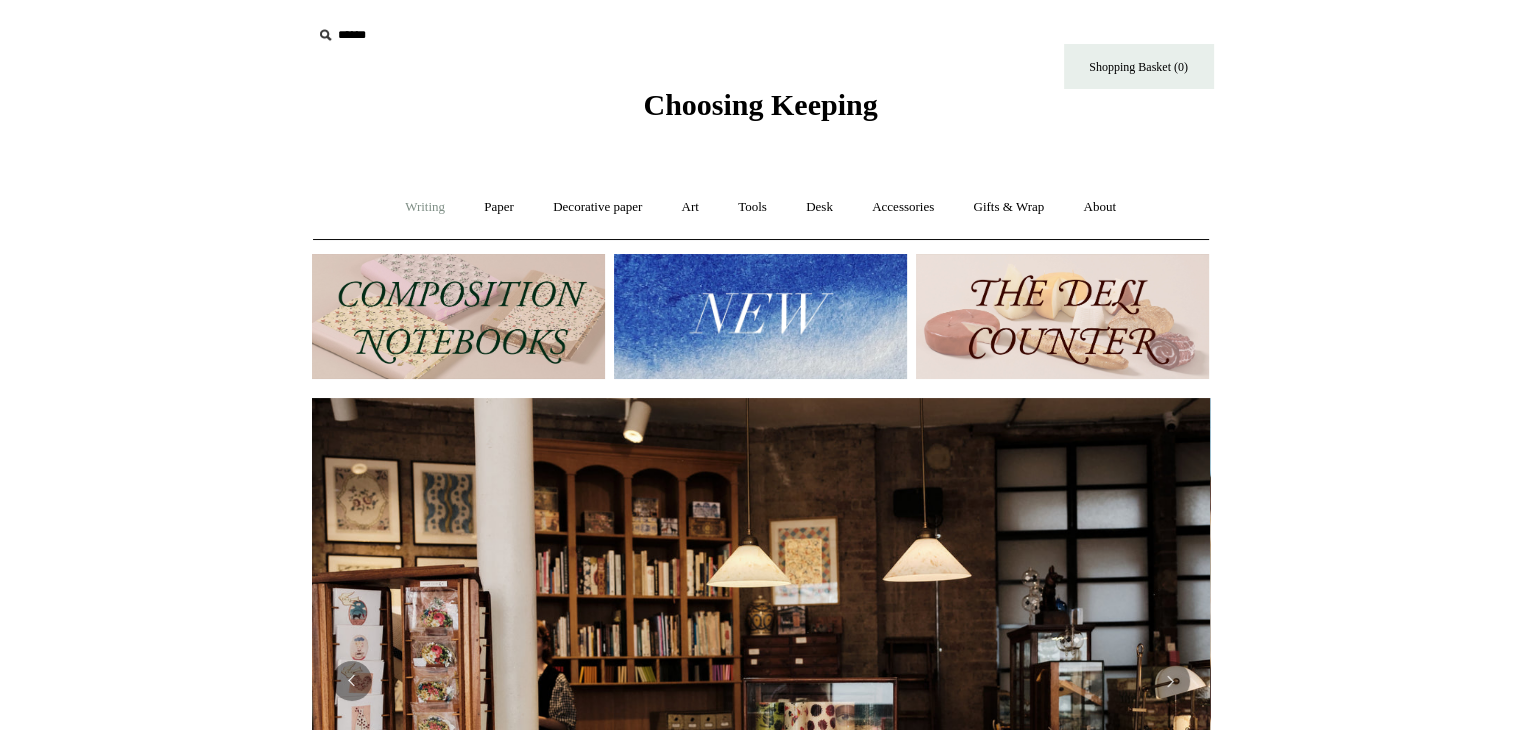 click on "Writing +" at bounding box center (425, 207) 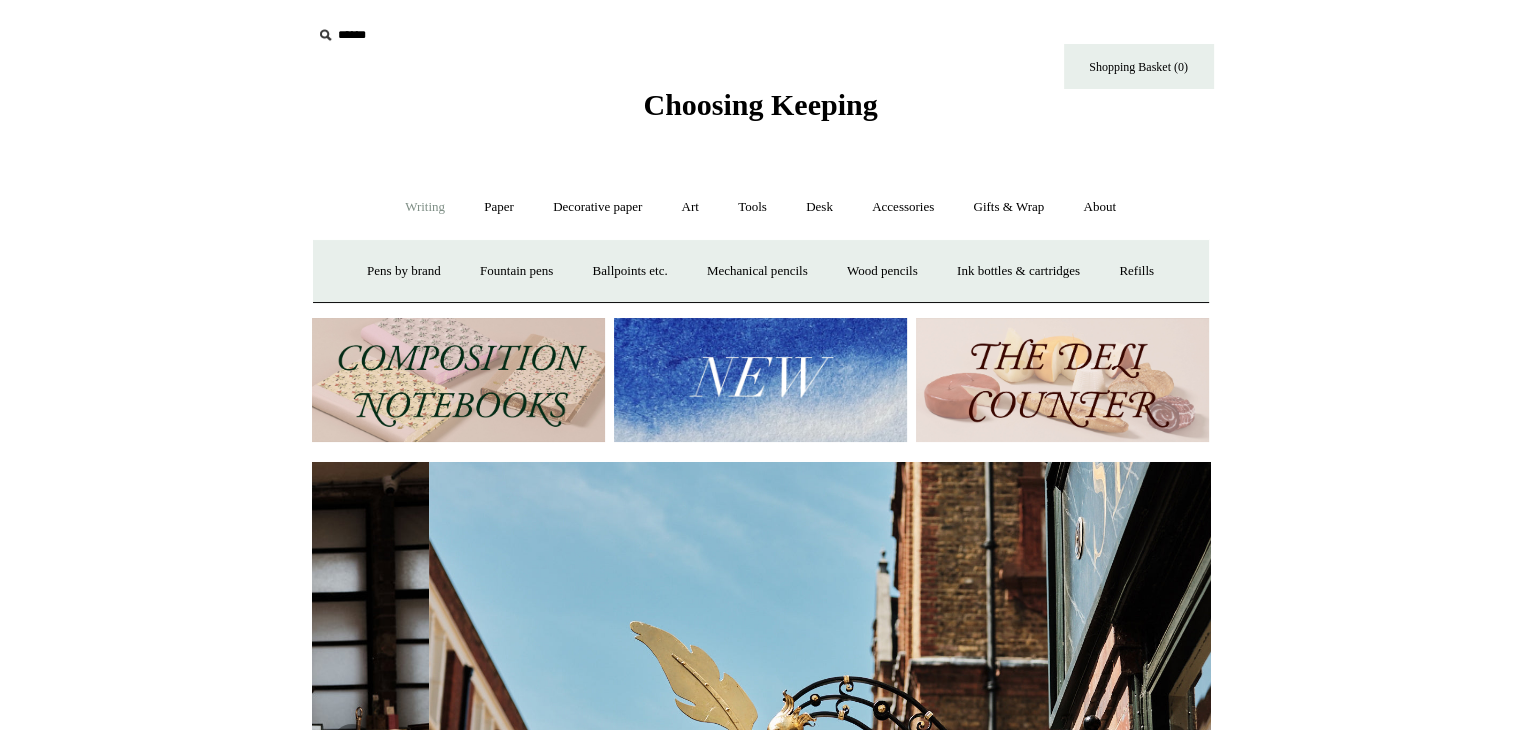 scroll, scrollTop: 0, scrollLeft: 898, axis: horizontal 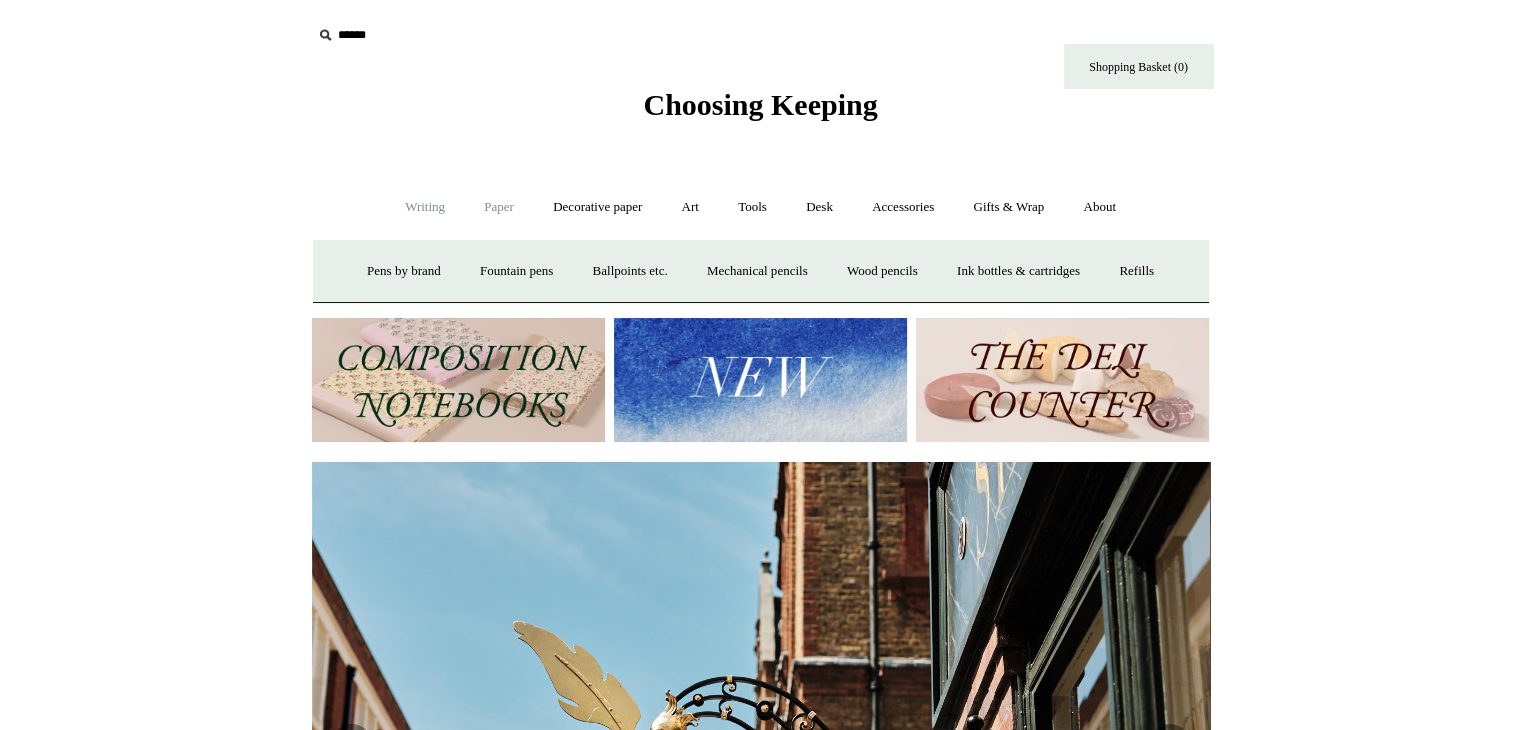 click on "Paper +" at bounding box center [499, 207] 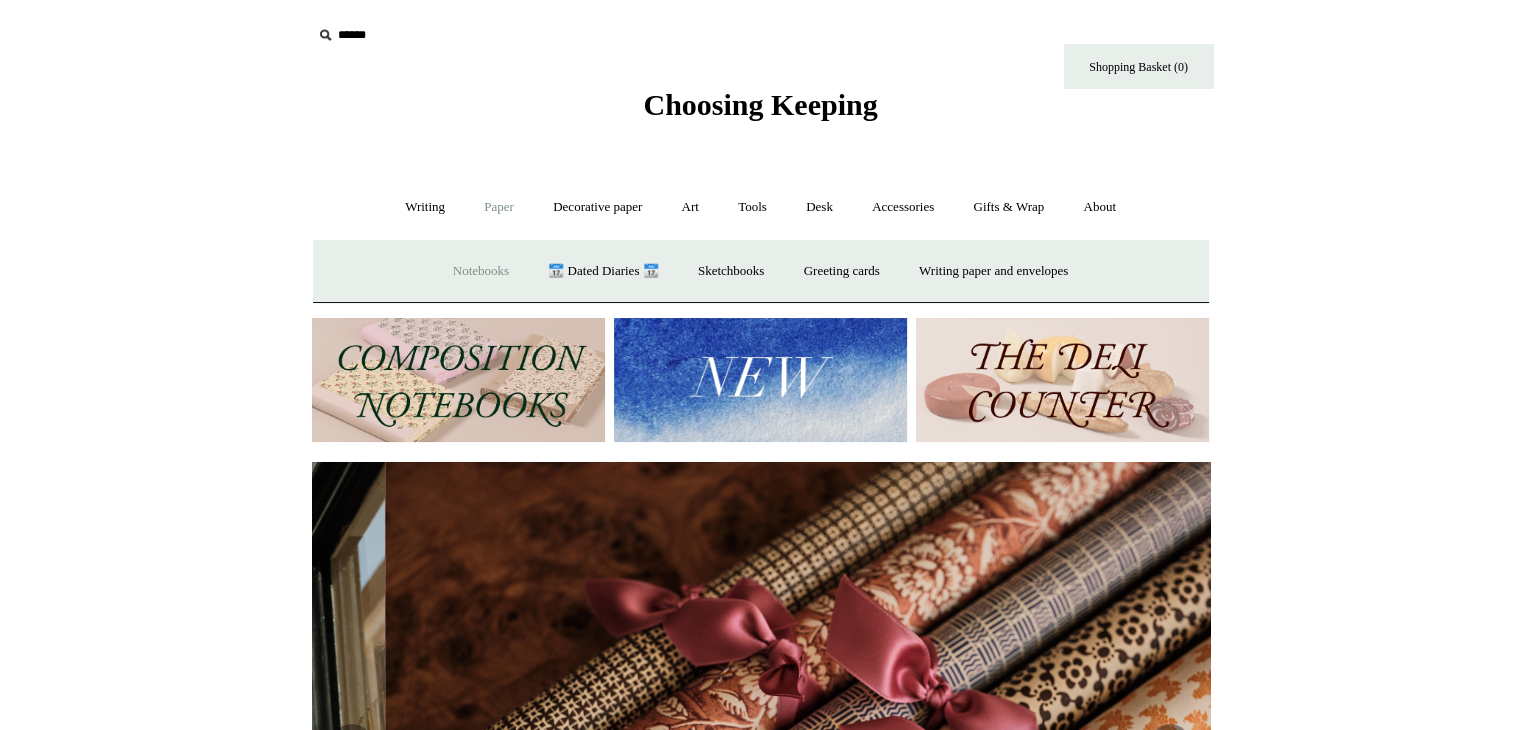 scroll, scrollTop: 0, scrollLeft: 1796, axis: horizontal 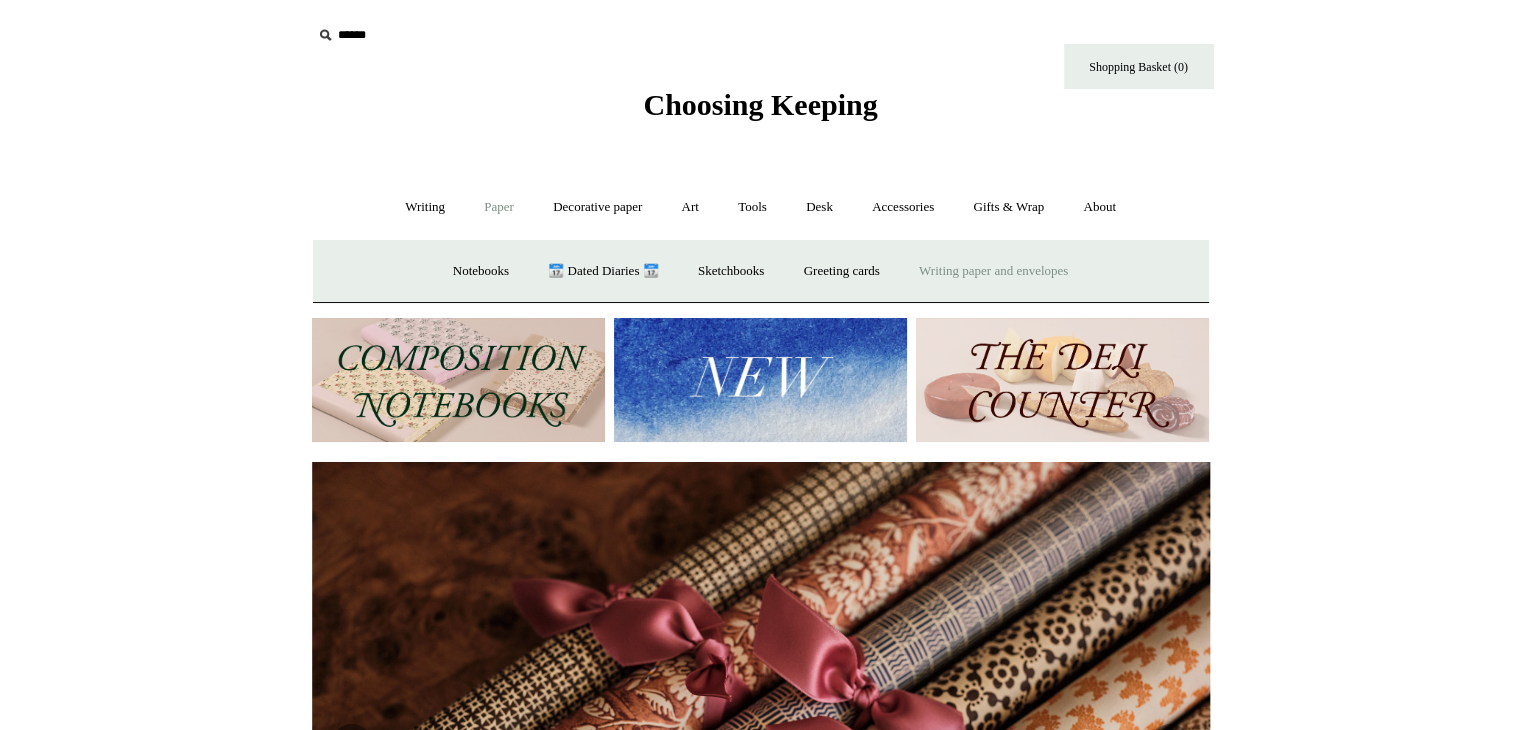 click on "Writing paper and envelopes +" at bounding box center (993, 271) 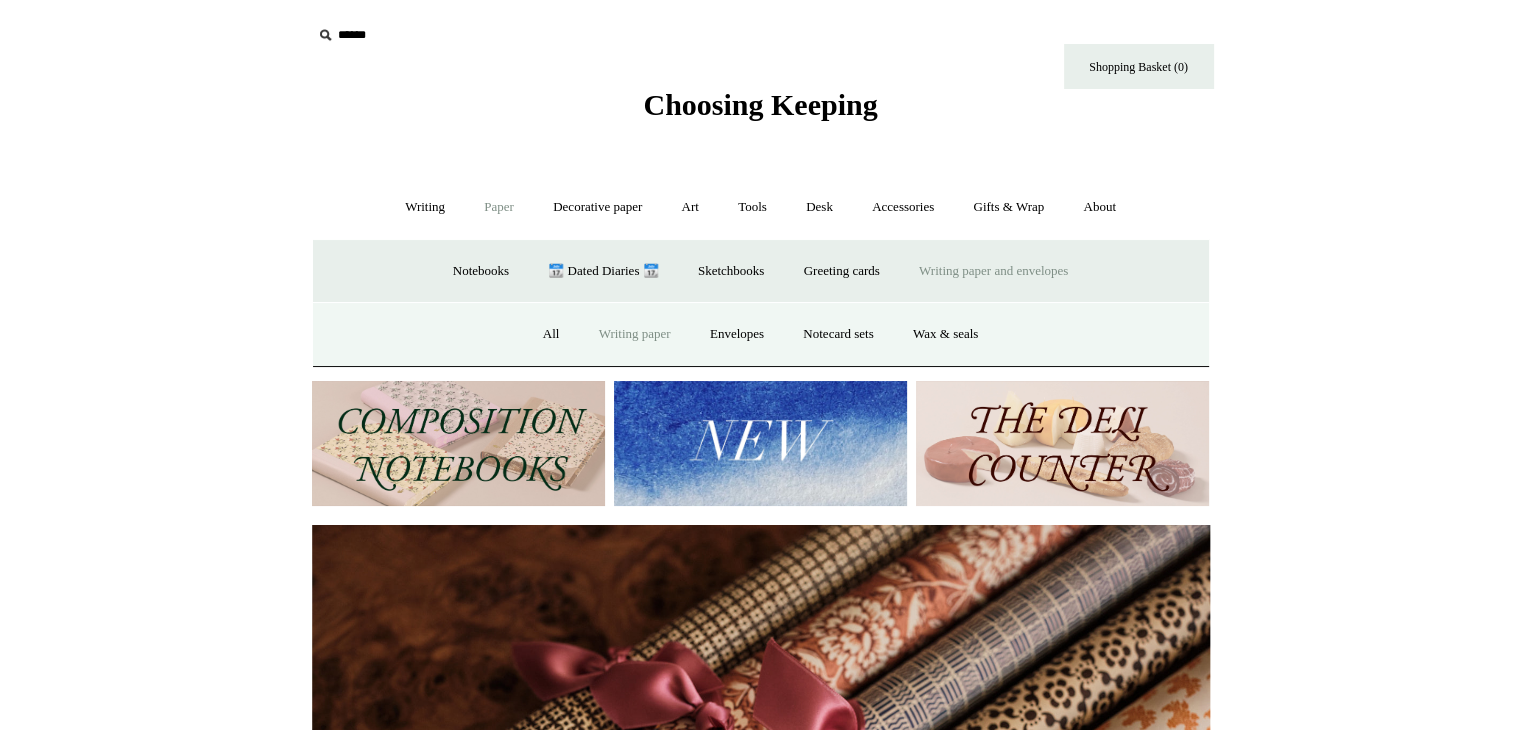 click on "Writing paper" at bounding box center [635, 334] 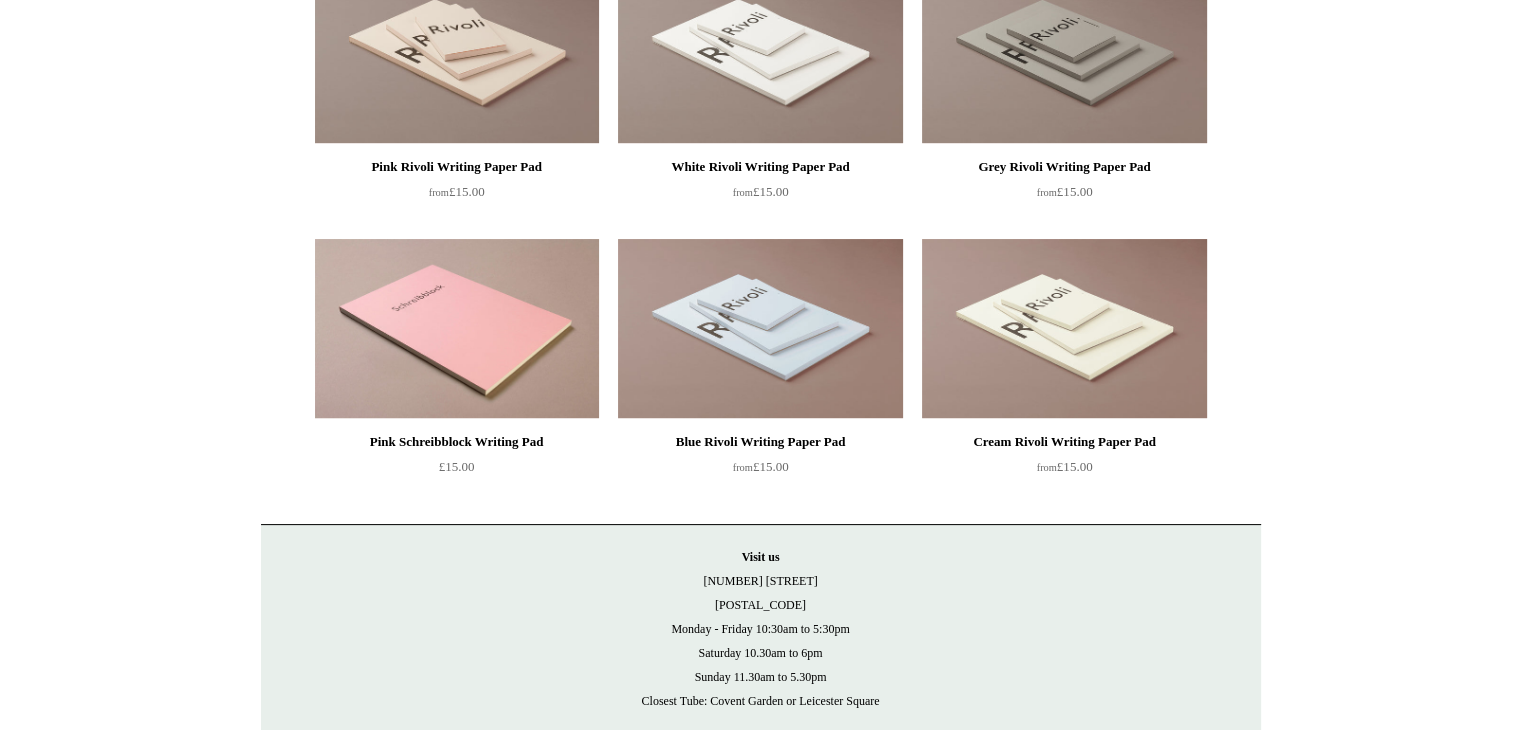 scroll, scrollTop: 300, scrollLeft: 0, axis: vertical 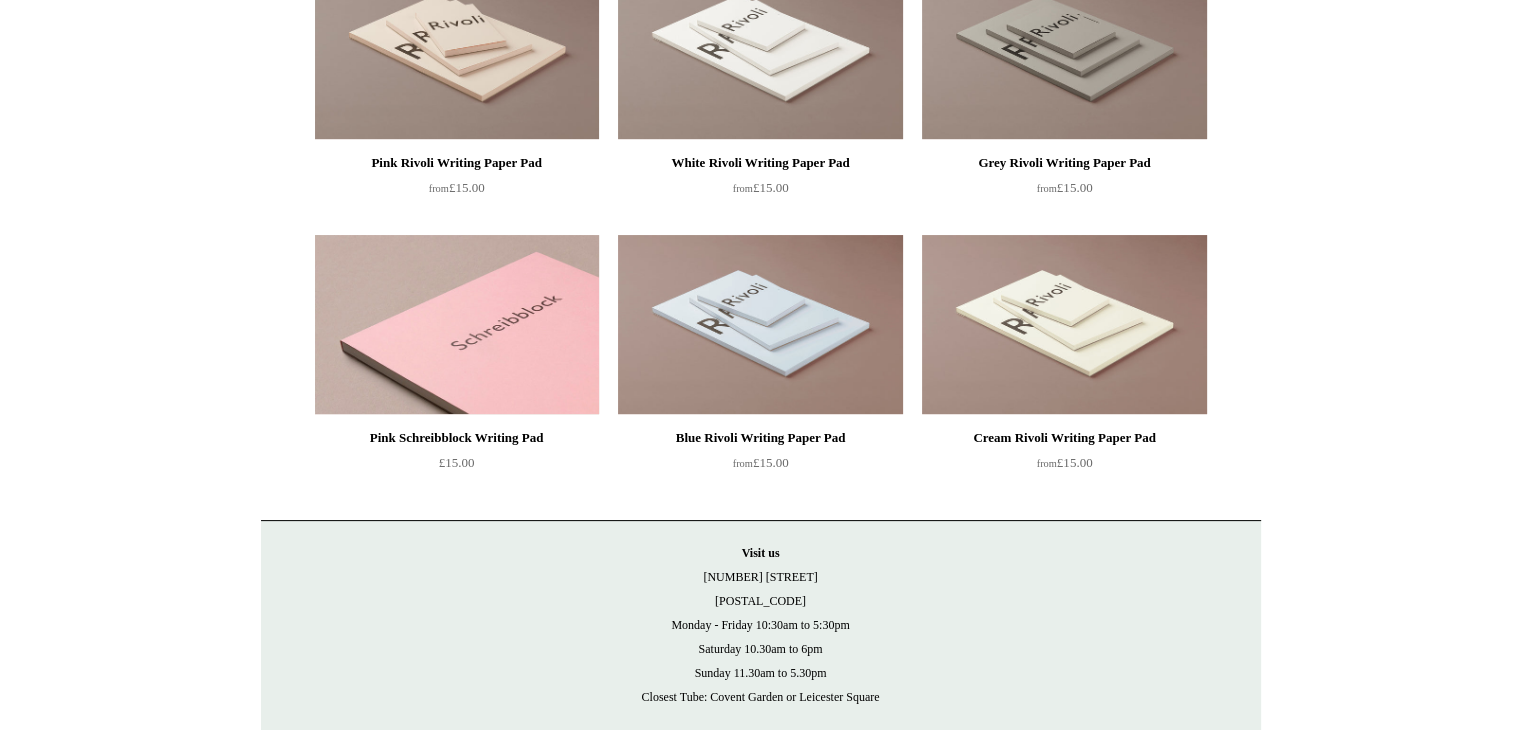 click at bounding box center (457, 325) 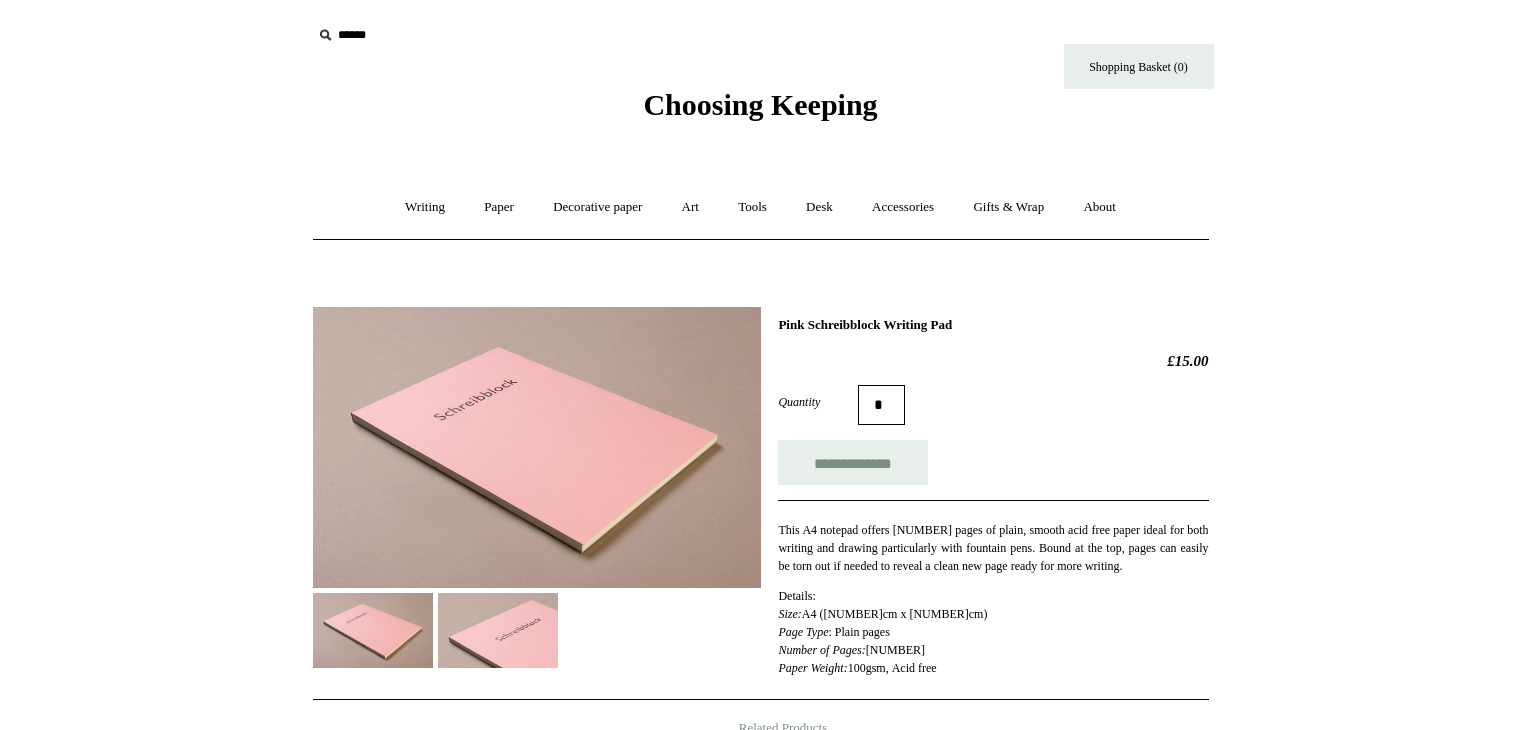 scroll, scrollTop: 0, scrollLeft: 0, axis: both 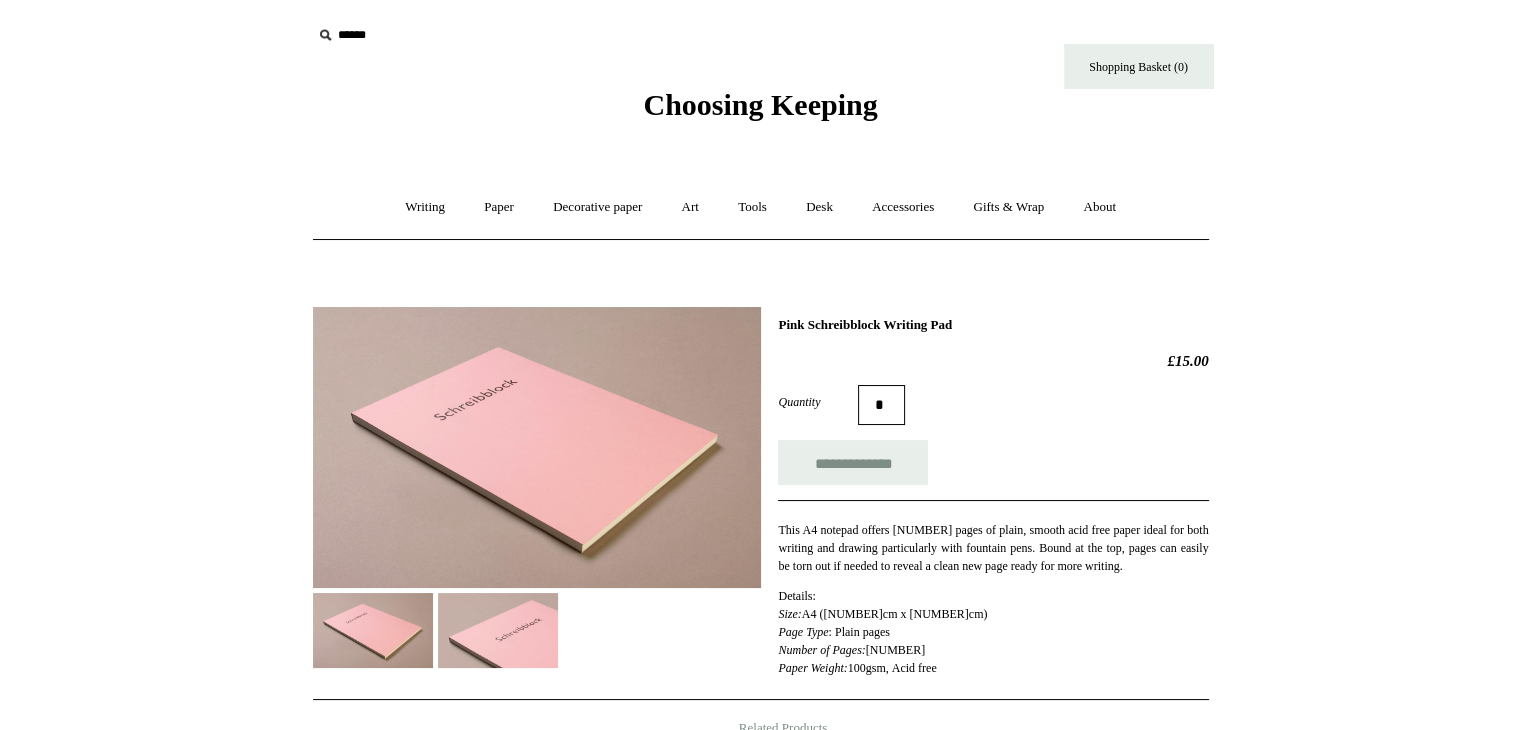click at bounding box center [498, 630] 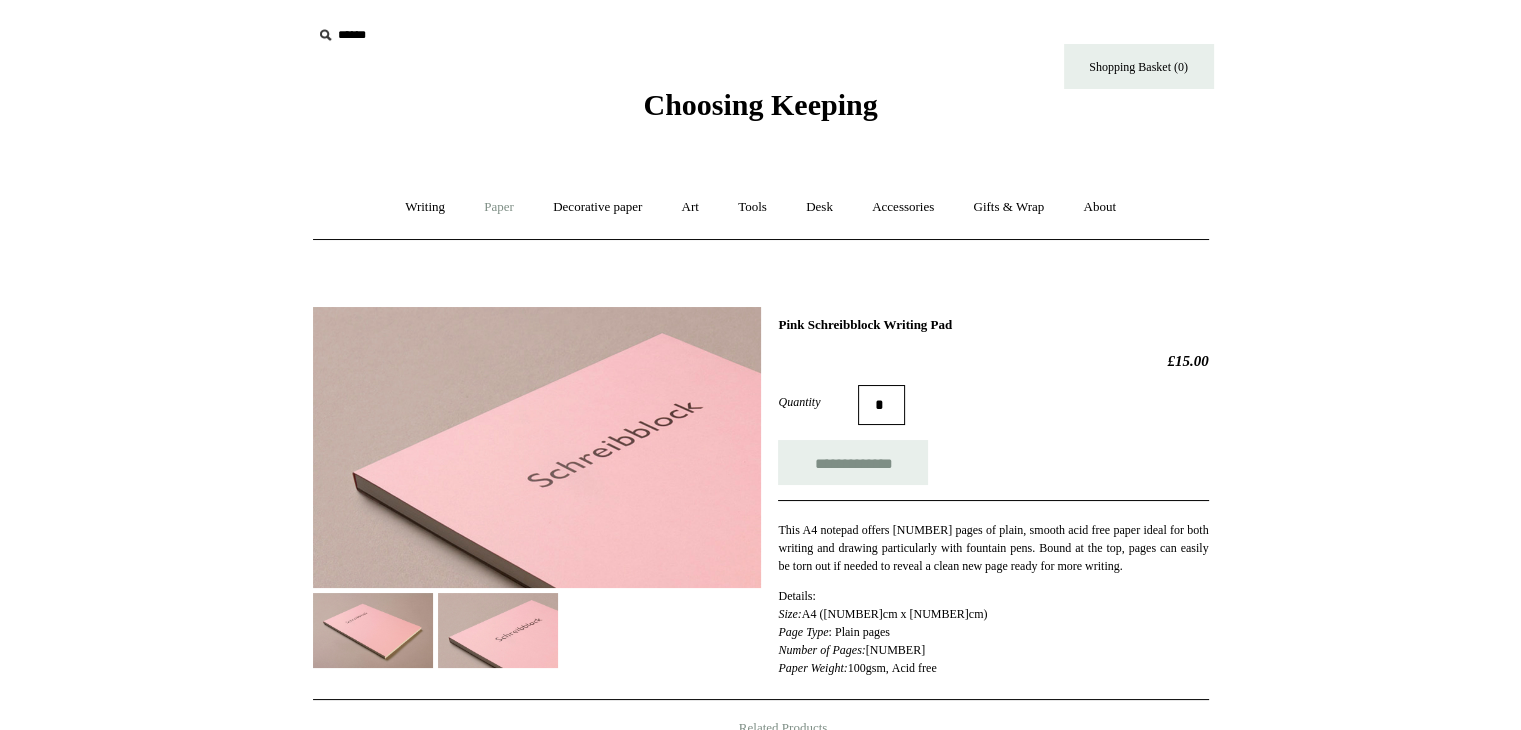 click on "Paper +" at bounding box center [499, 207] 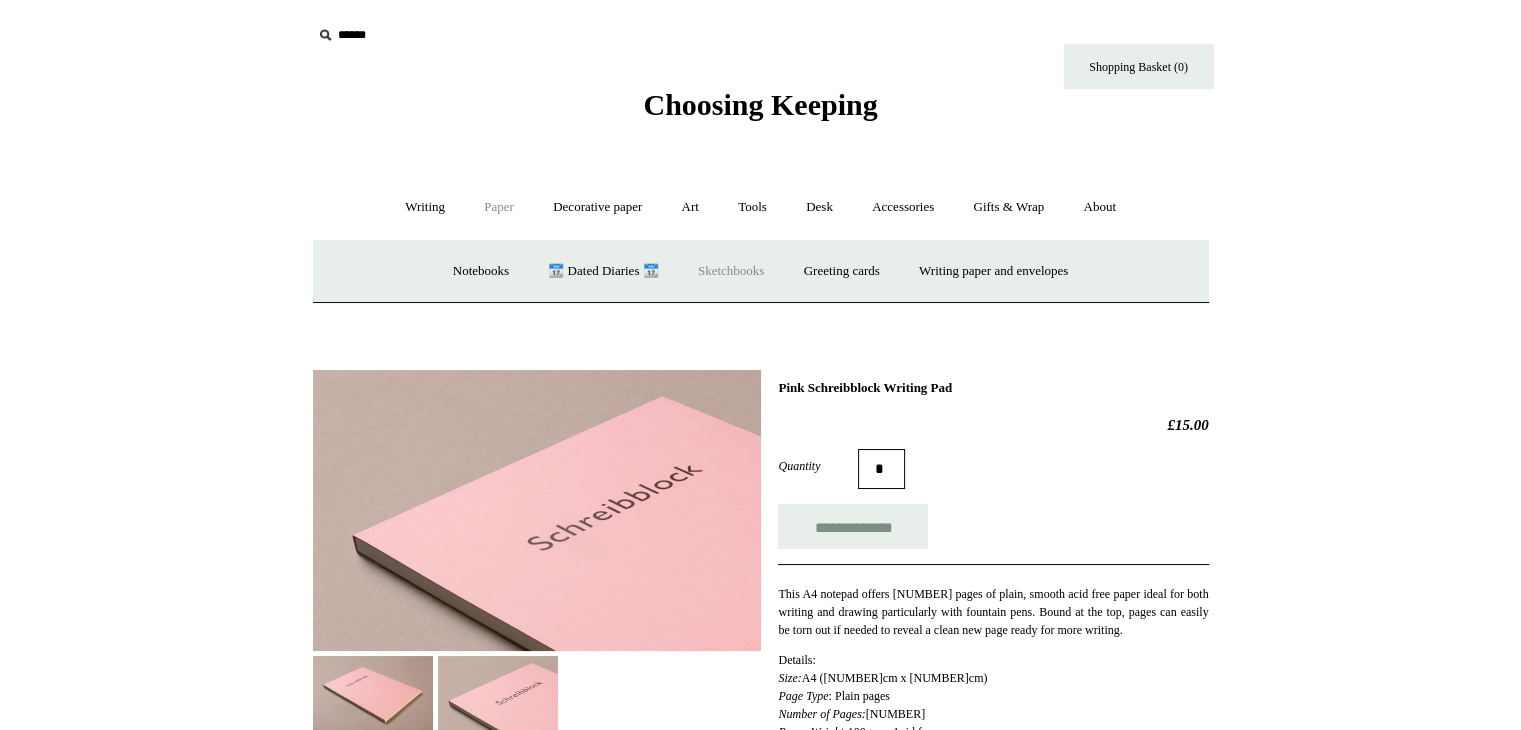 click on "Sketchbooks +" at bounding box center [731, 271] 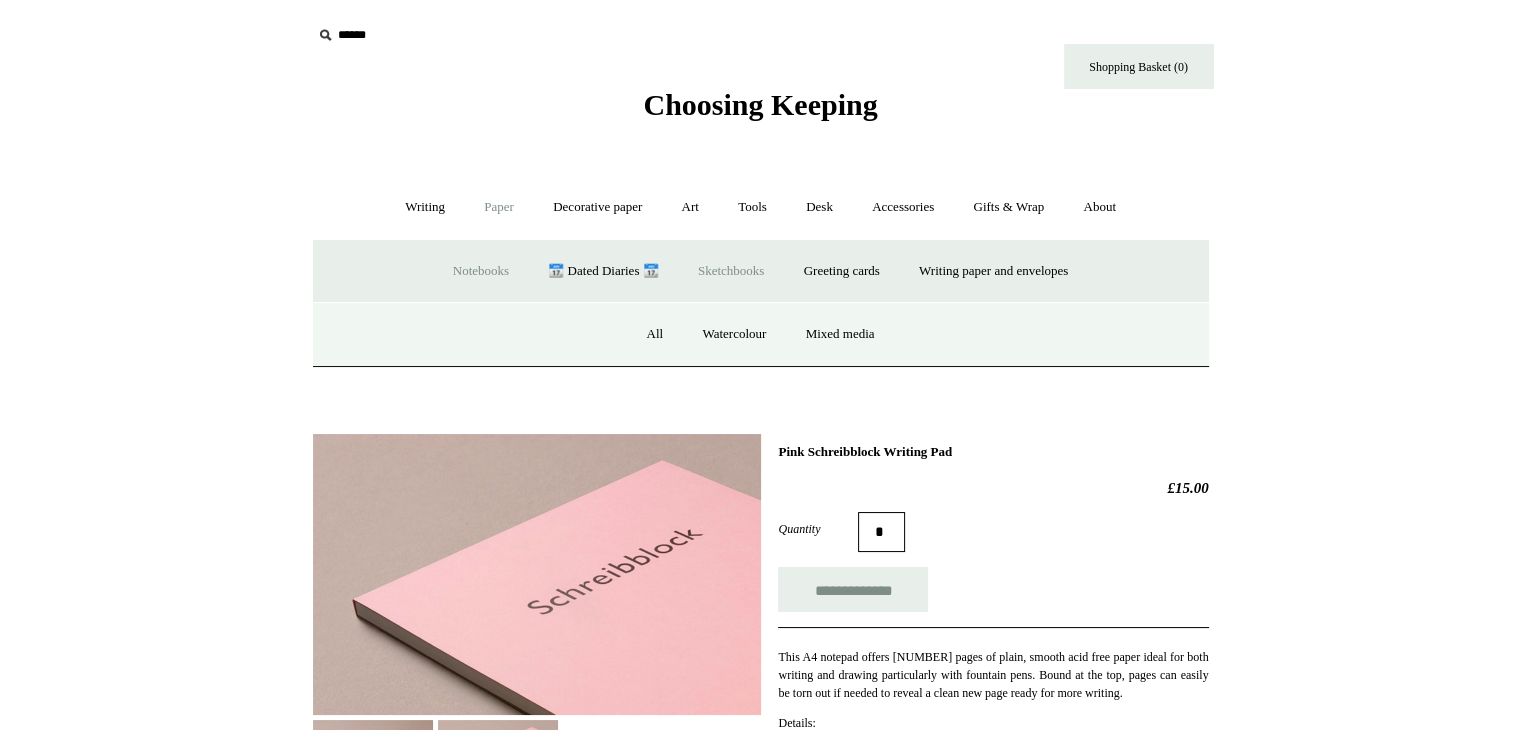 click on "Notebooks +" at bounding box center (481, 271) 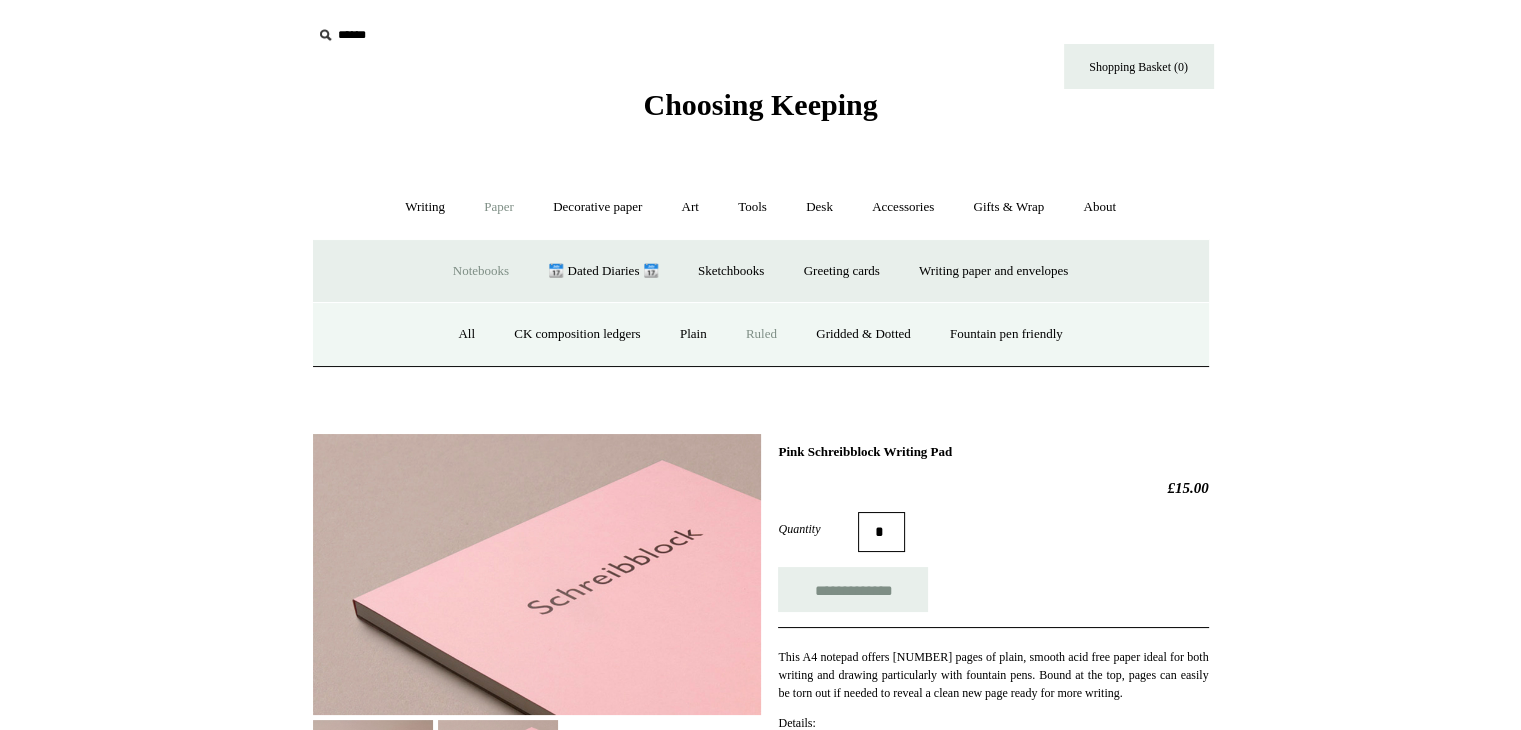 click on "Ruled" at bounding box center (761, 334) 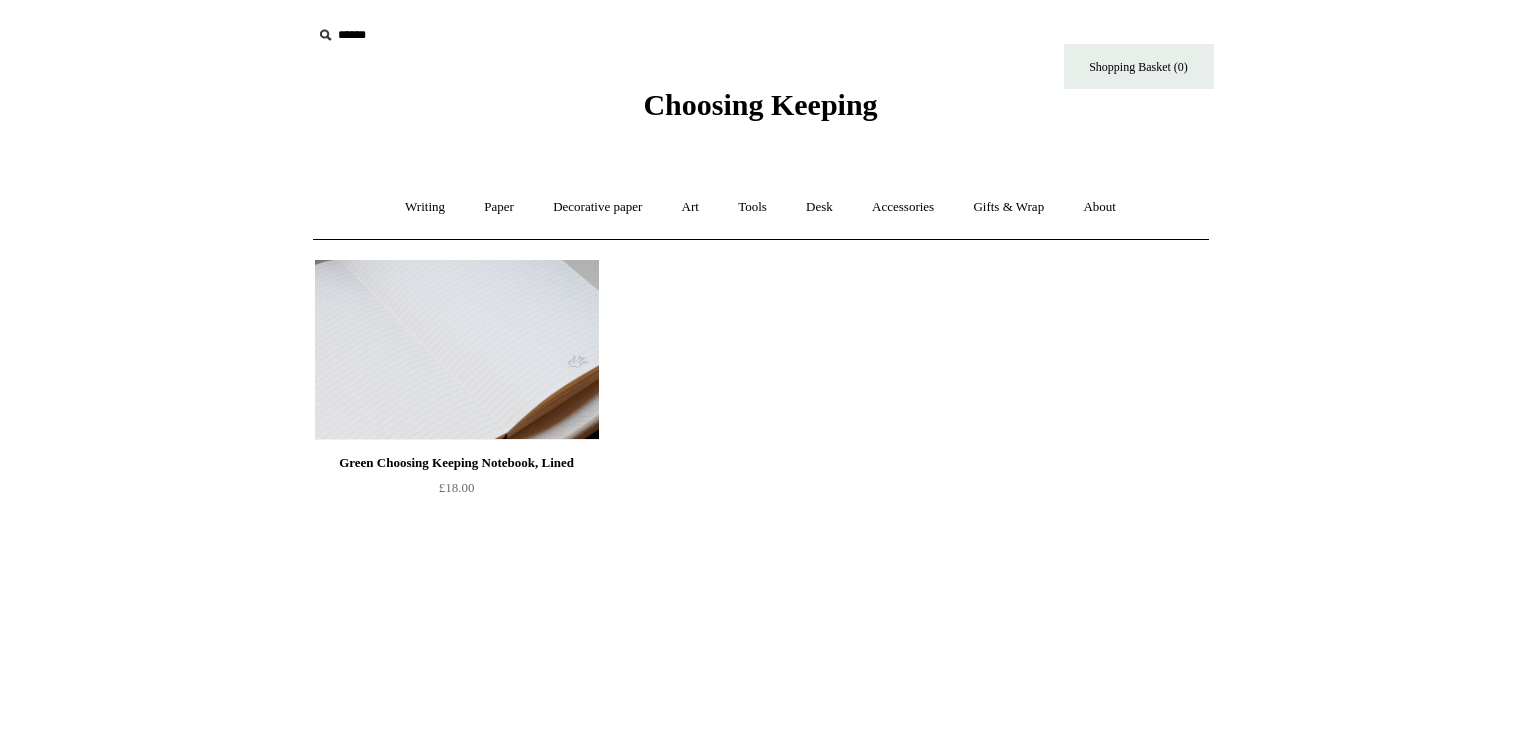 scroll, scrollTop: 0, scrollLeft: 0, axis: both 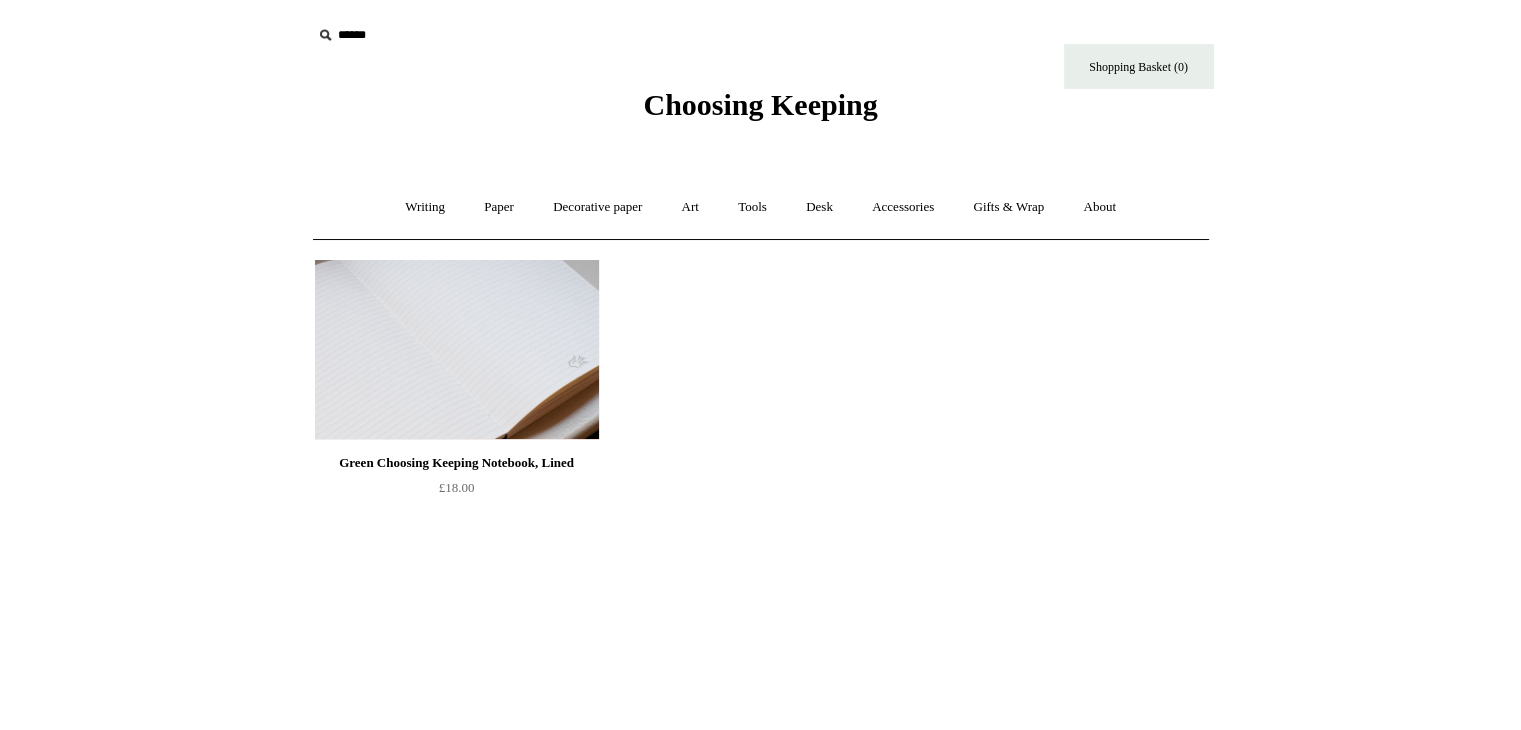 click at bounding box center (457, 350) 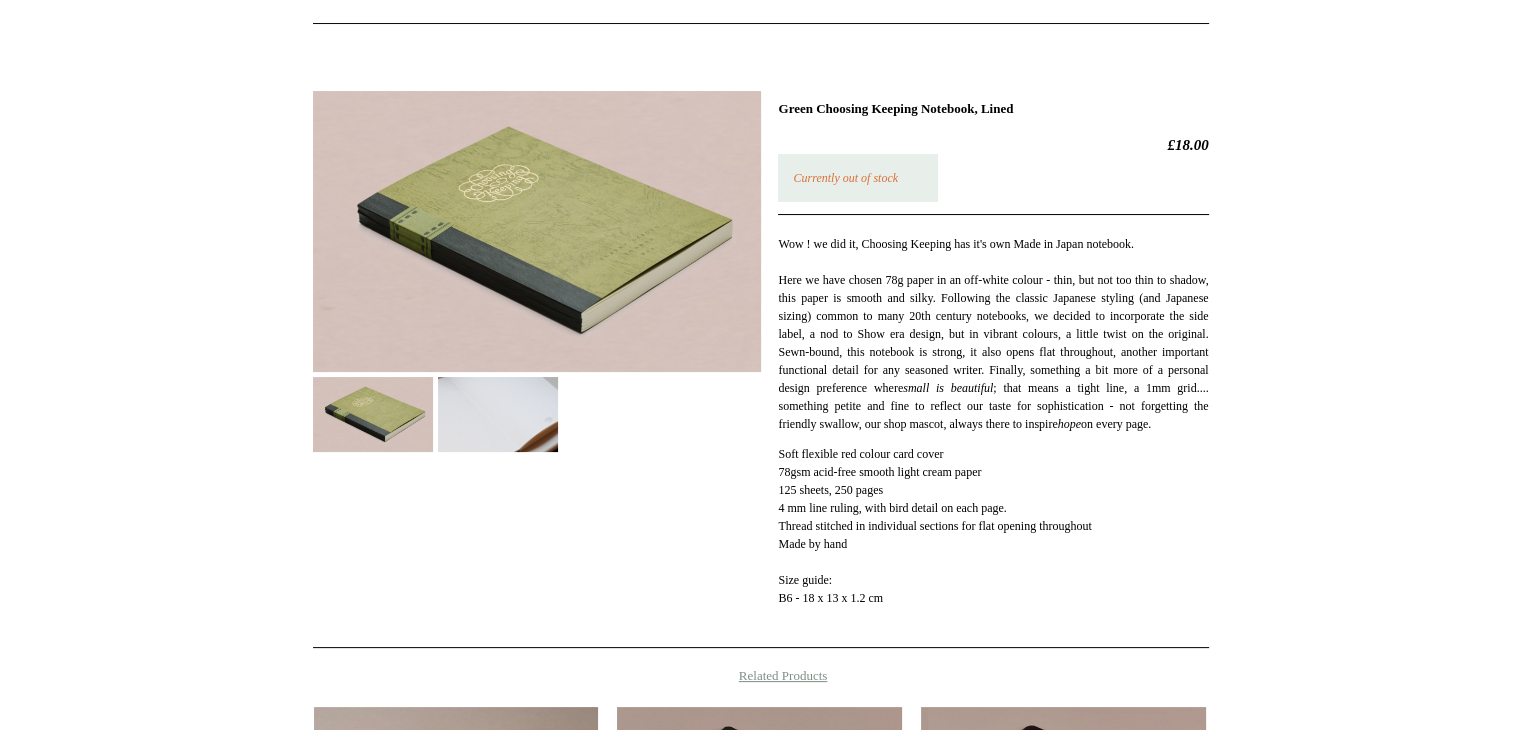 scroll, scrollTop: 218, scrollLeft: 0, axis: vertical 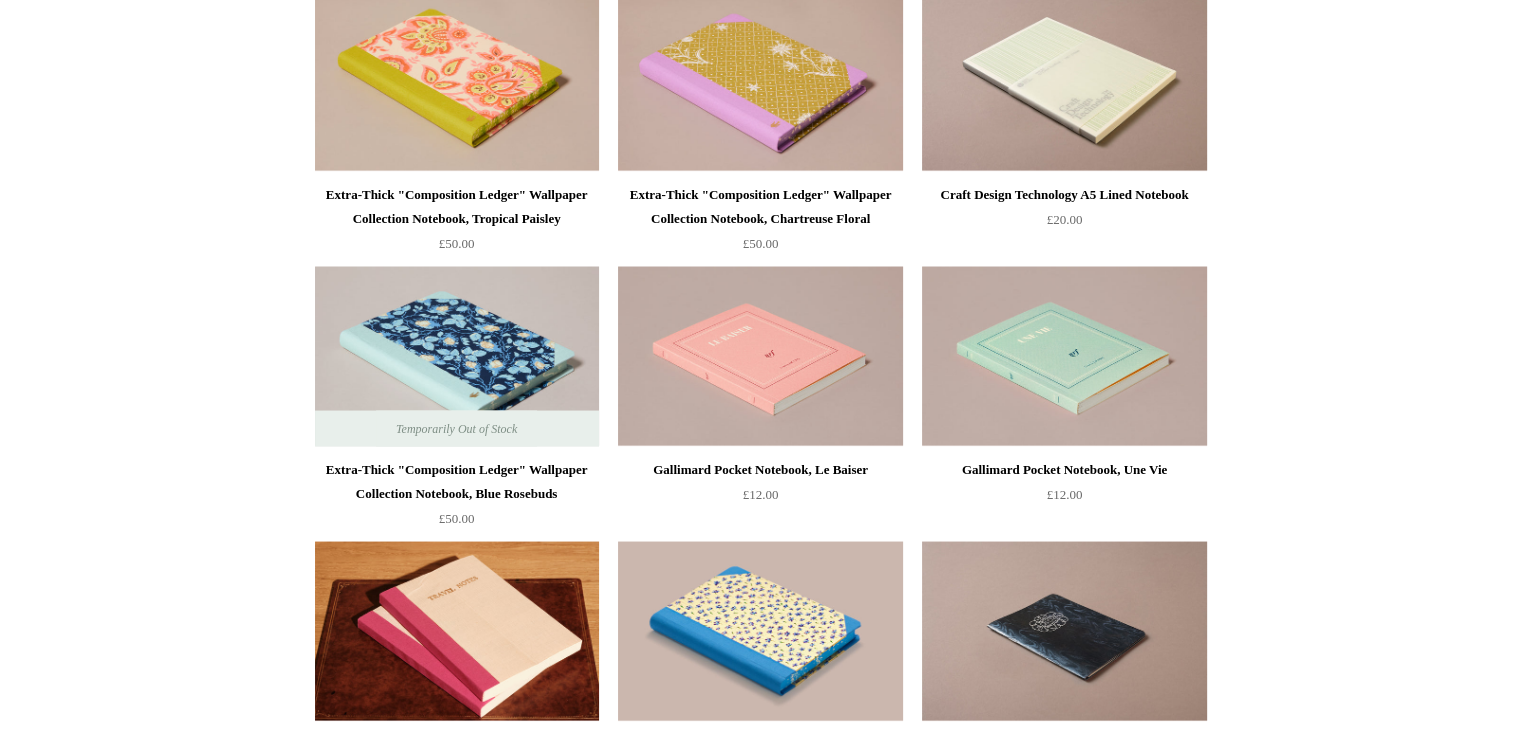 click on "Menu
Choosing Keeping
*
Shipping Information
Shopping Basket (0)
*
⤺
+ +" at bounding box center [760, -1352] 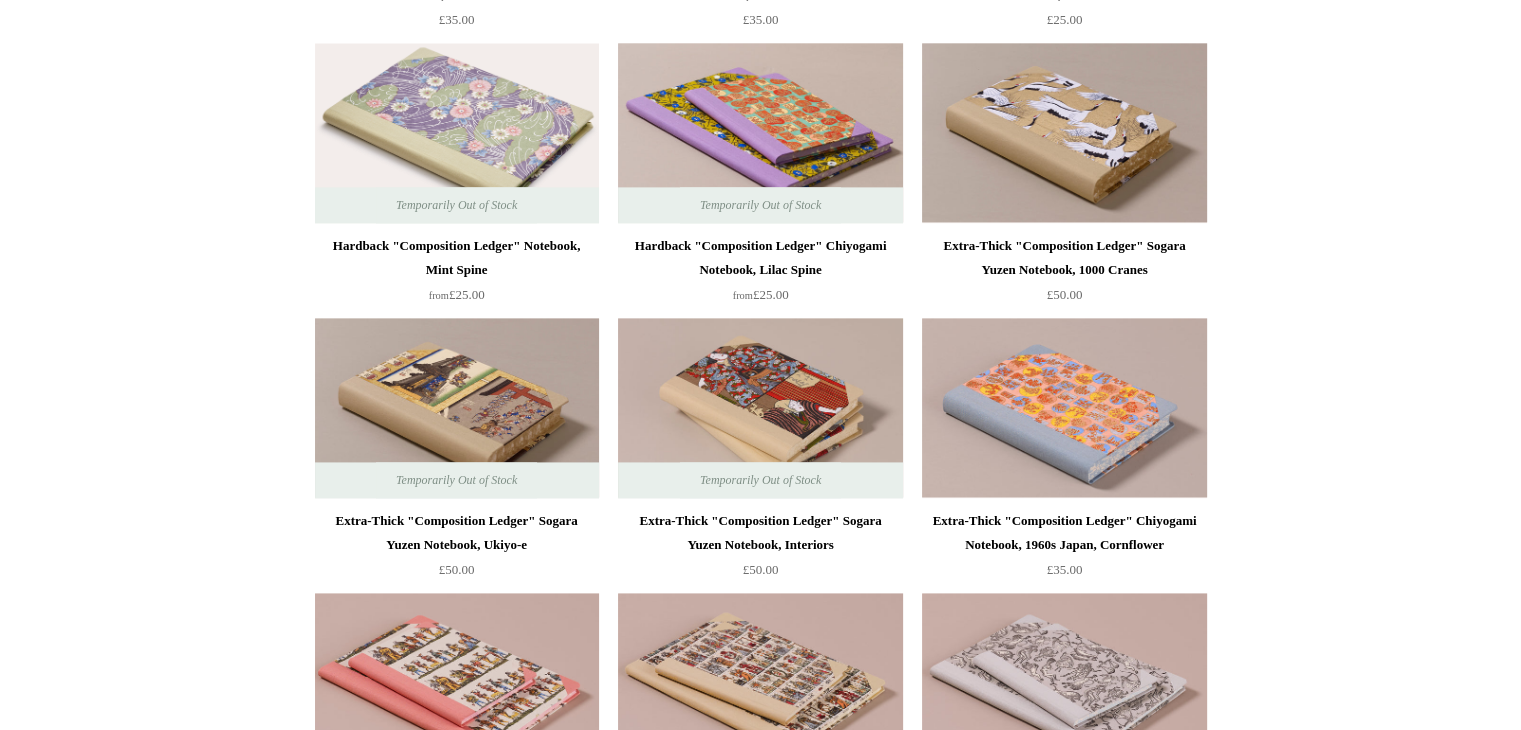 scroll, scrollTop: 2692, scrollLeft: 0, axis: vertical 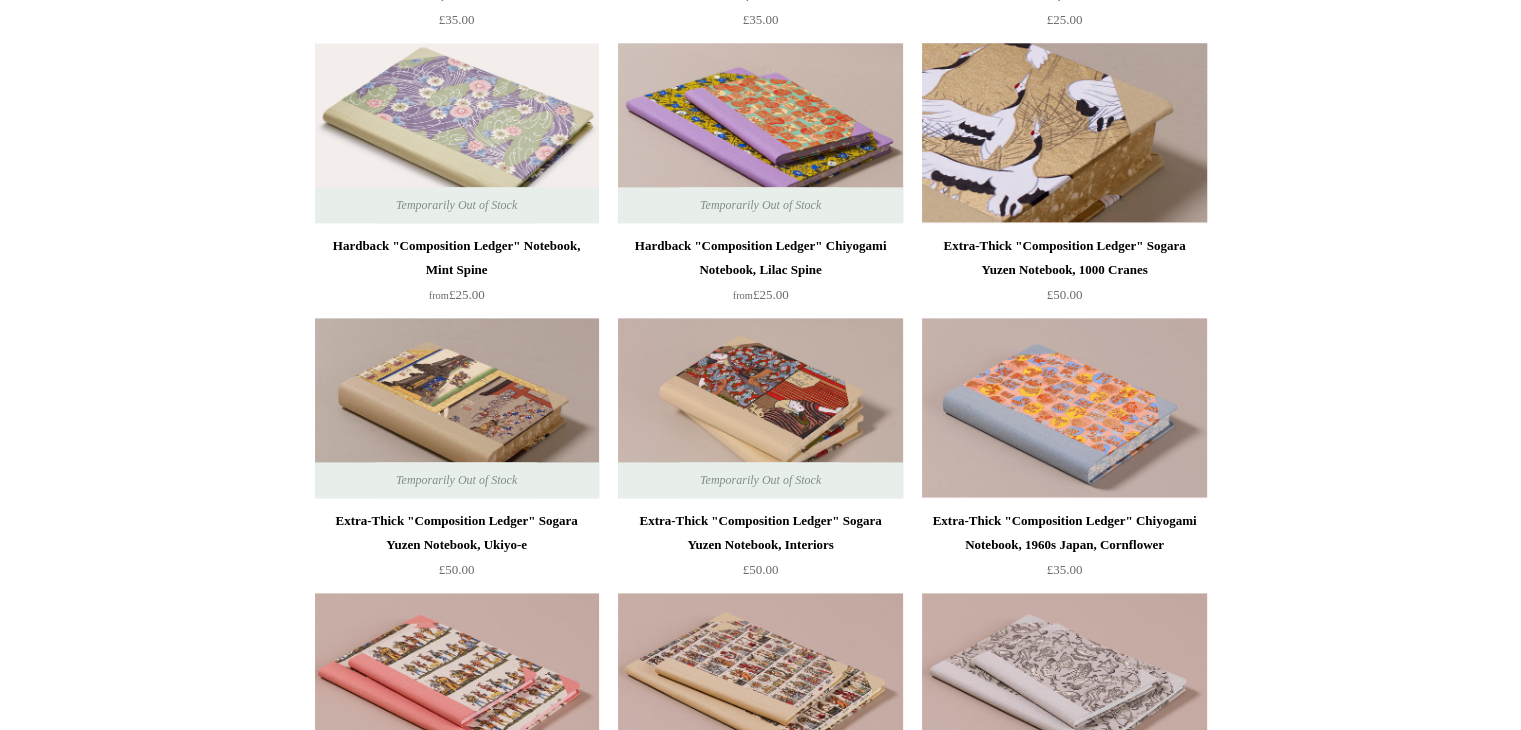 click at bounding box center [1064, 133] 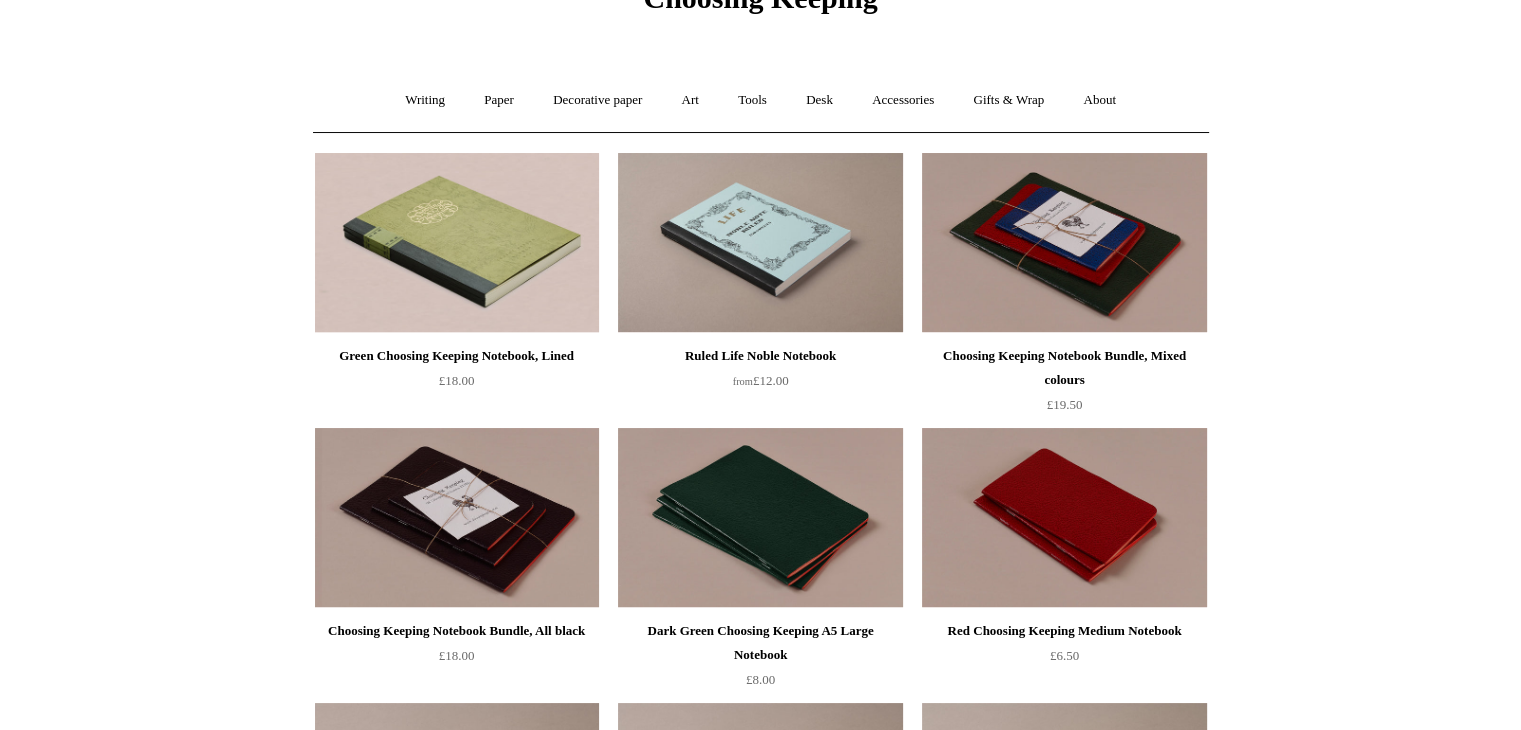scroll, scrollTop: 132, scrollLeft: 0, axis: vertical 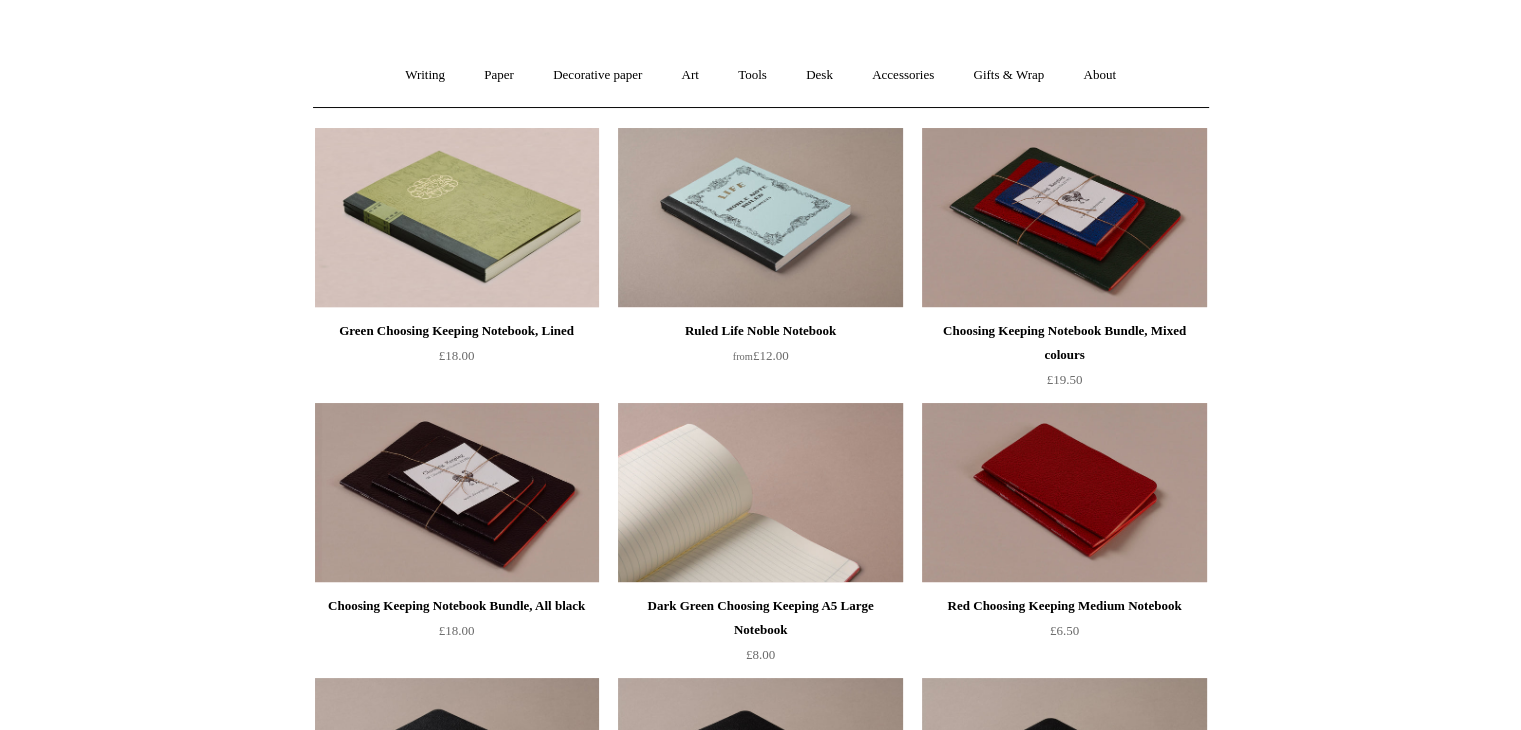 click at bounding box center (760, 493) 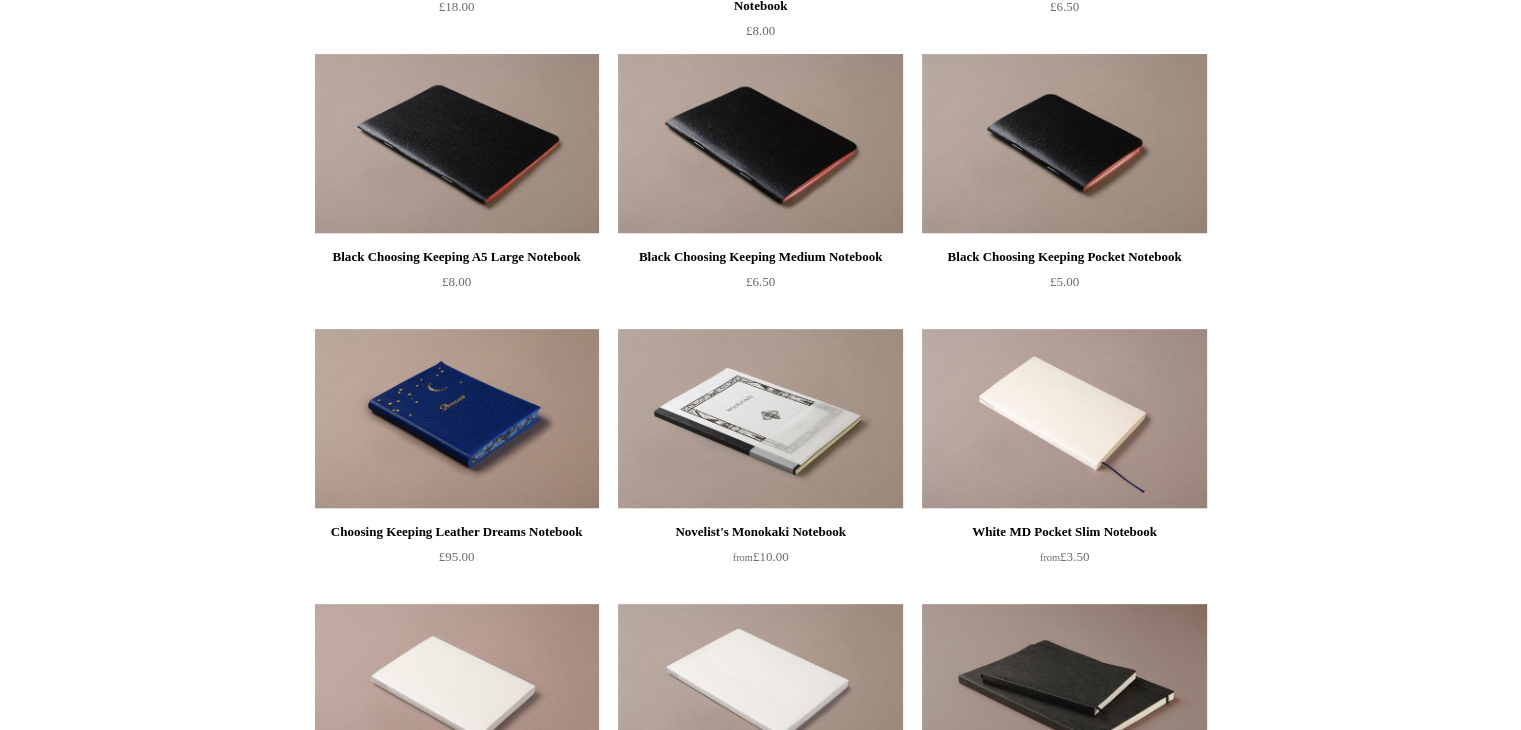 scroll, scrollTop: 758, scrollLeft: 0, axis: vertical 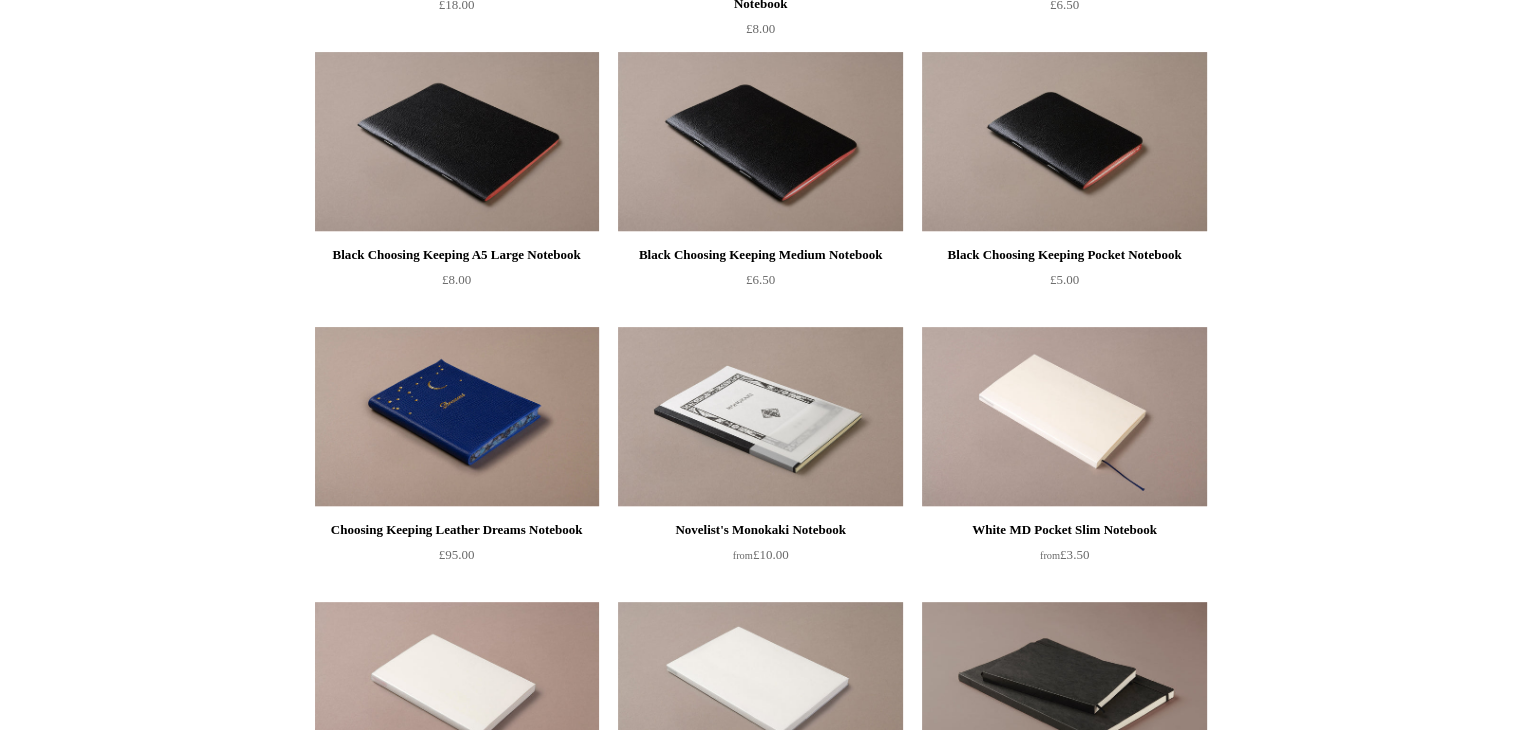 click at bounding box center (457, 417) 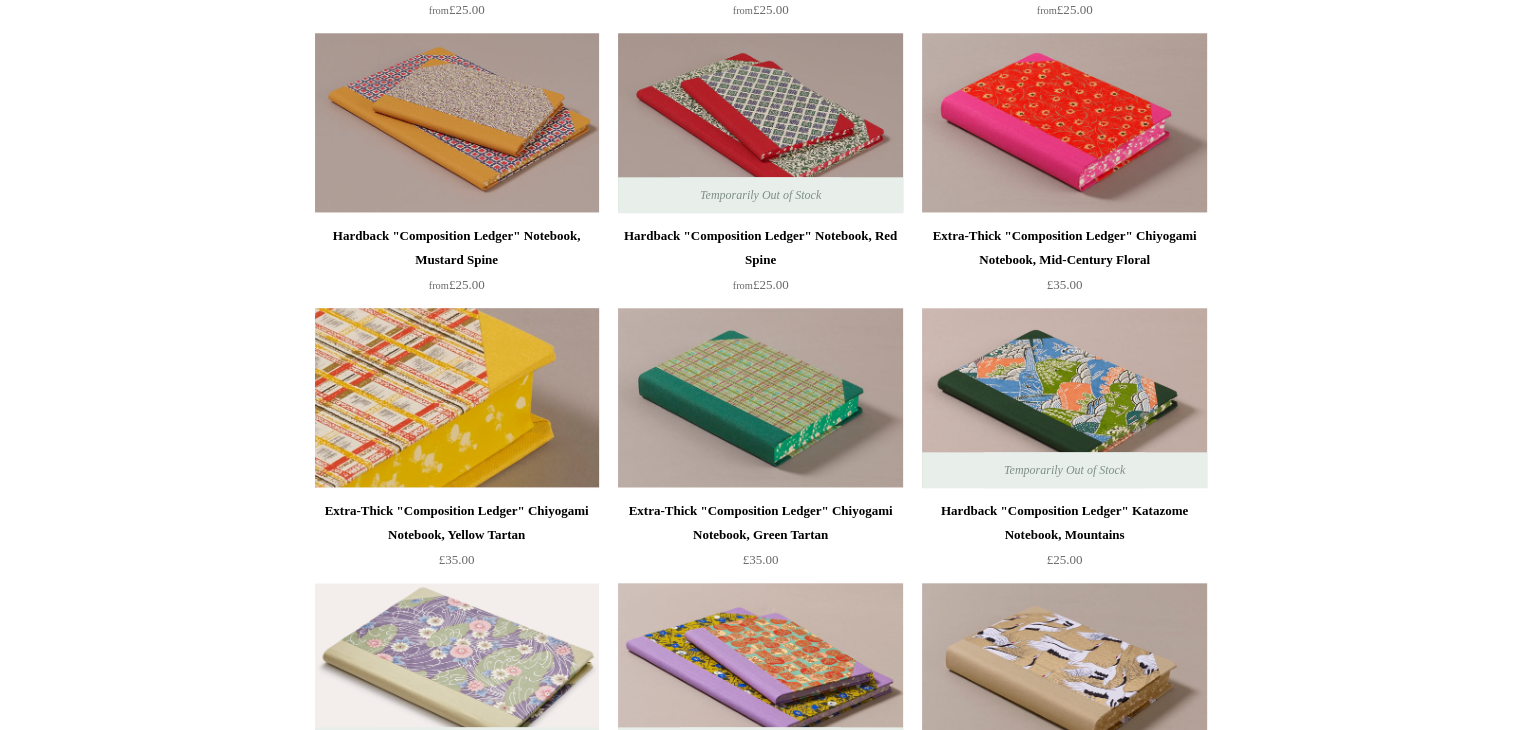 scroll, scrollTop: 2148, scrollLeft: 0, axis: vertical 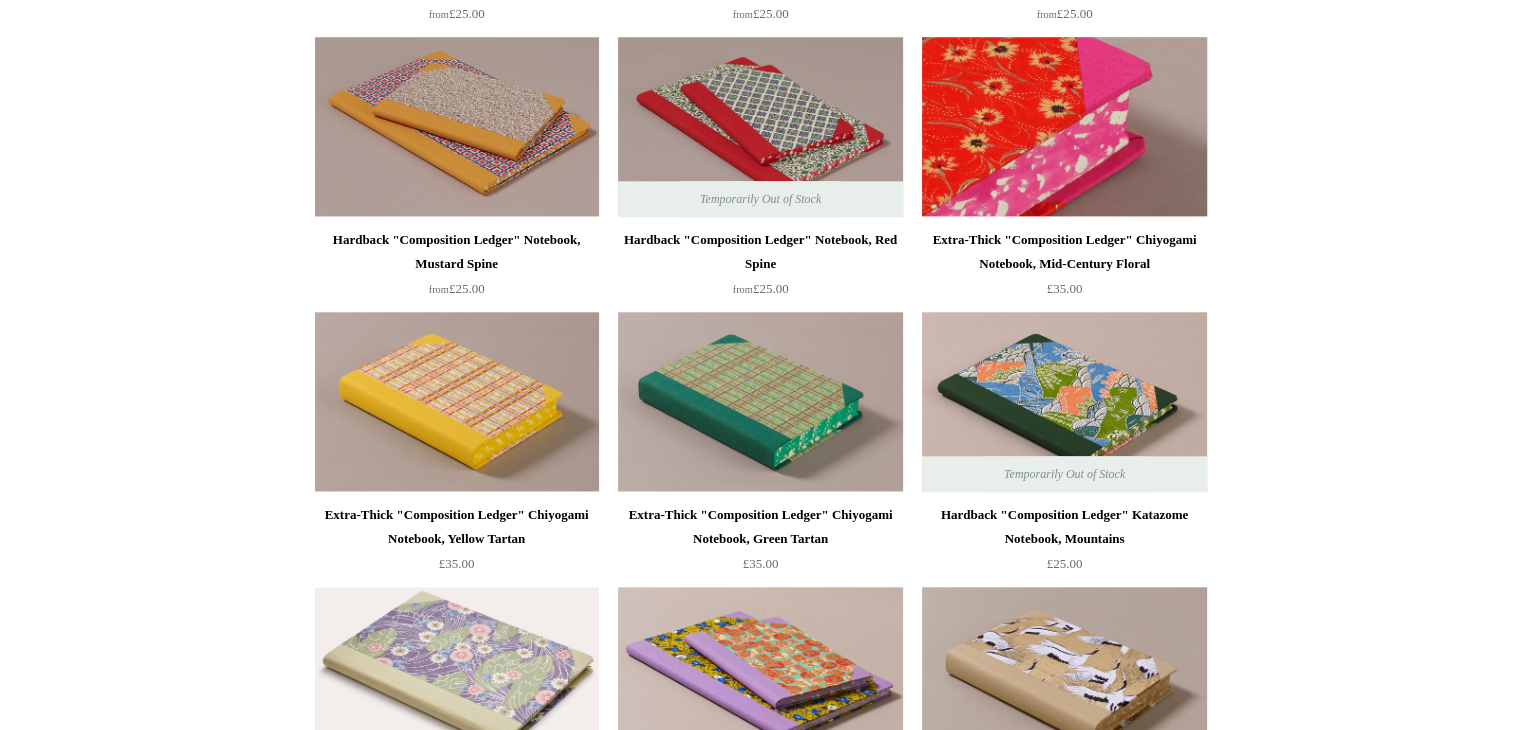 click at bounding box center [1064, 127] 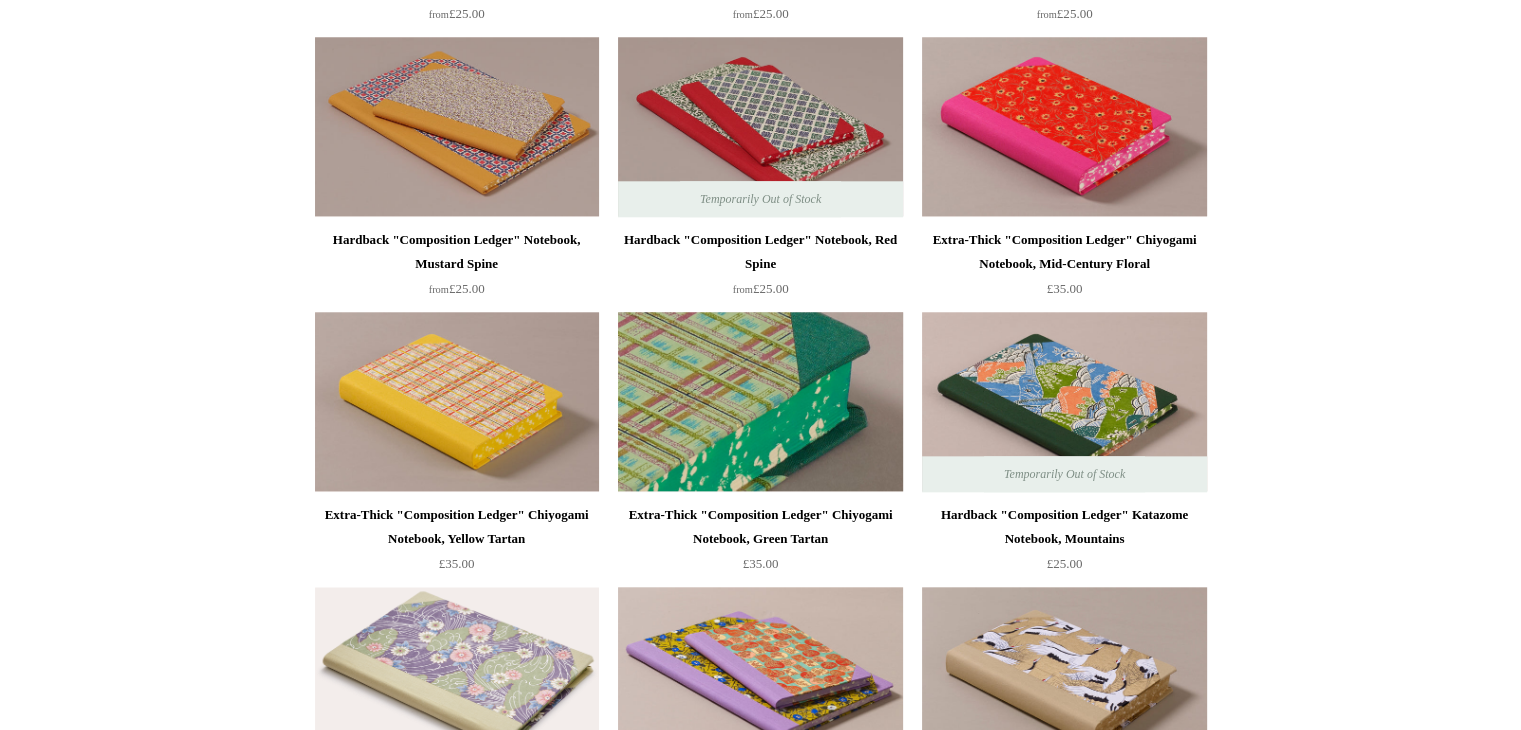 click at bounding box center (760, 402) 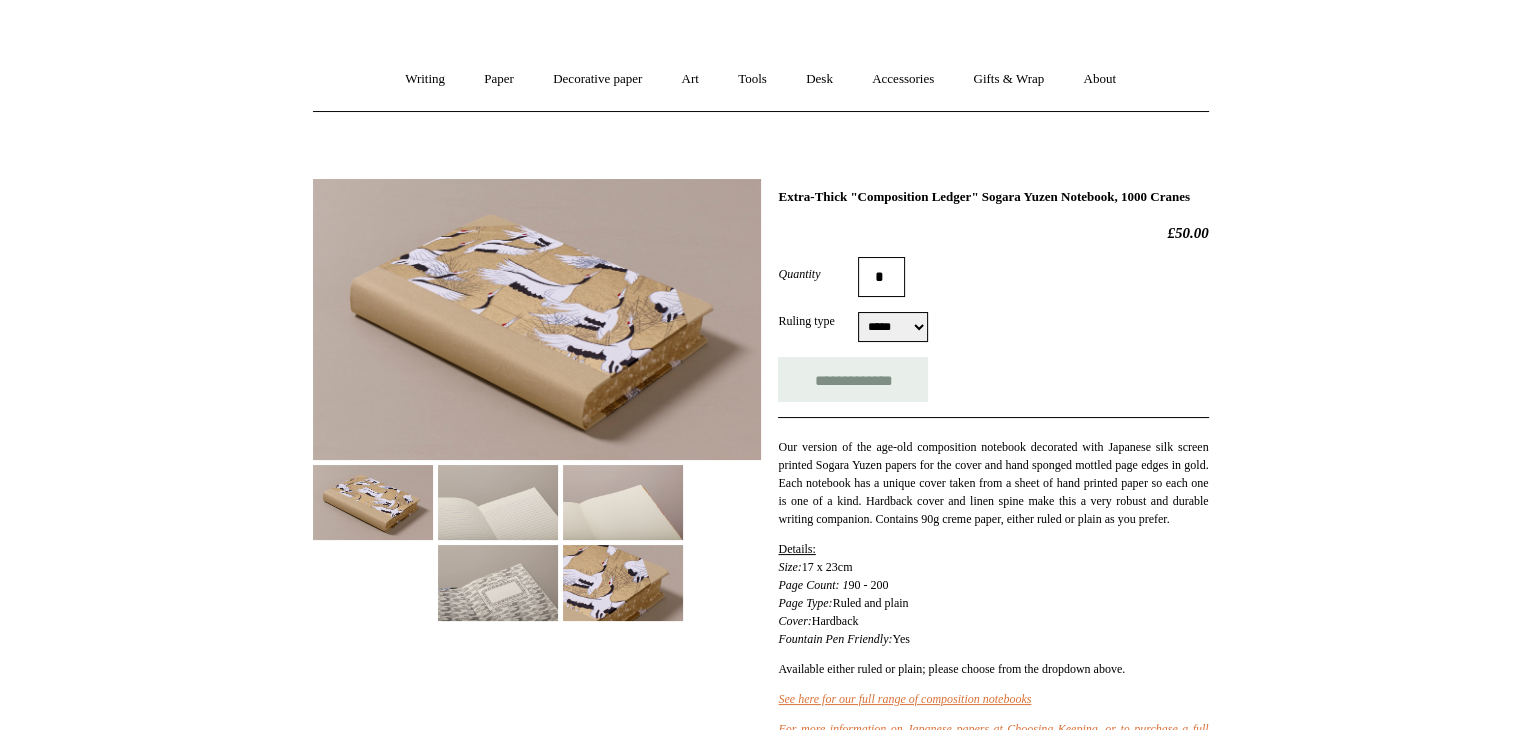 scroll, scrollTop: 136, scrollLeft: 0, axis: vertical 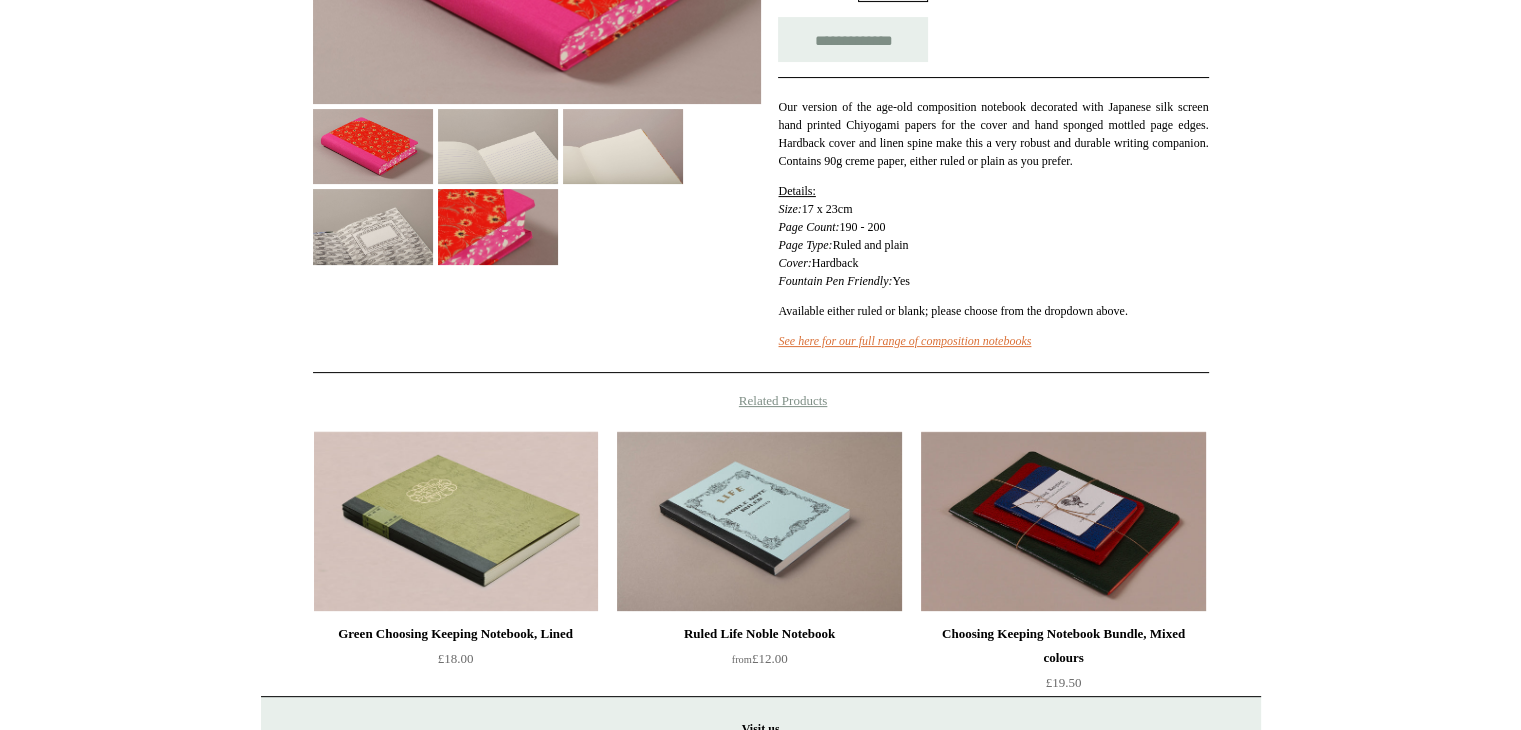 click at bounding box center [498, 146] 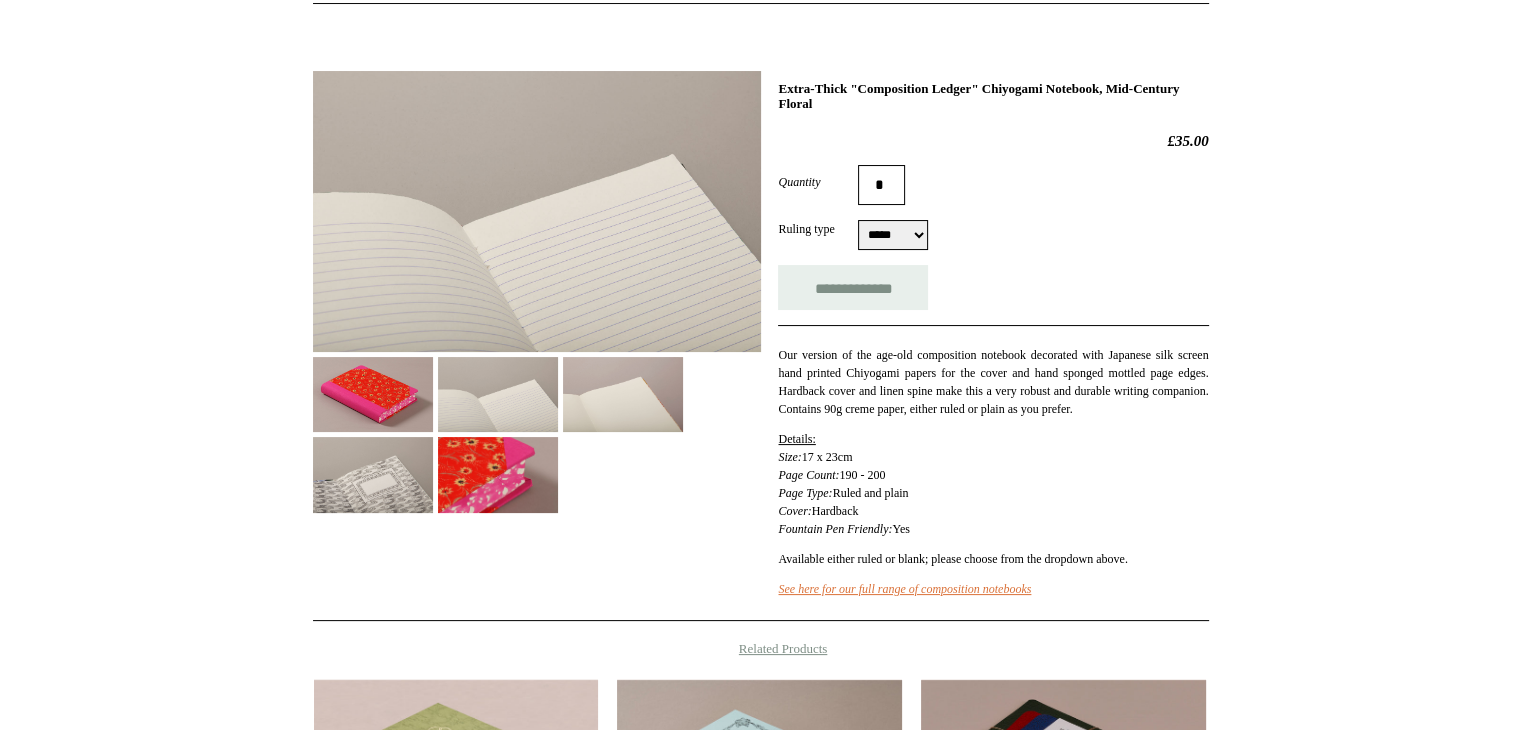 scroll, scrollTop: 230, scrollLeft: 0, axis: vertical 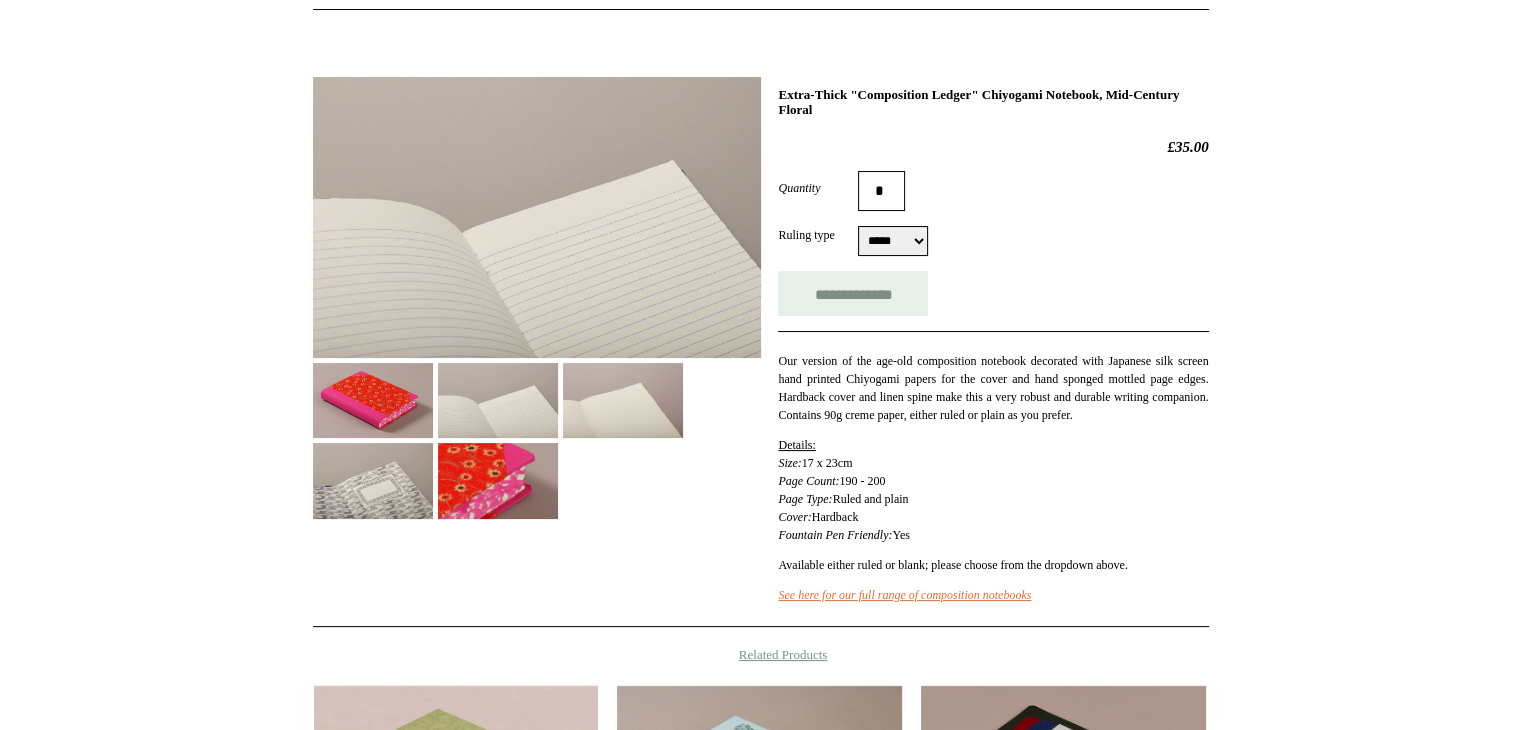 click at bounding box center [623, 400] 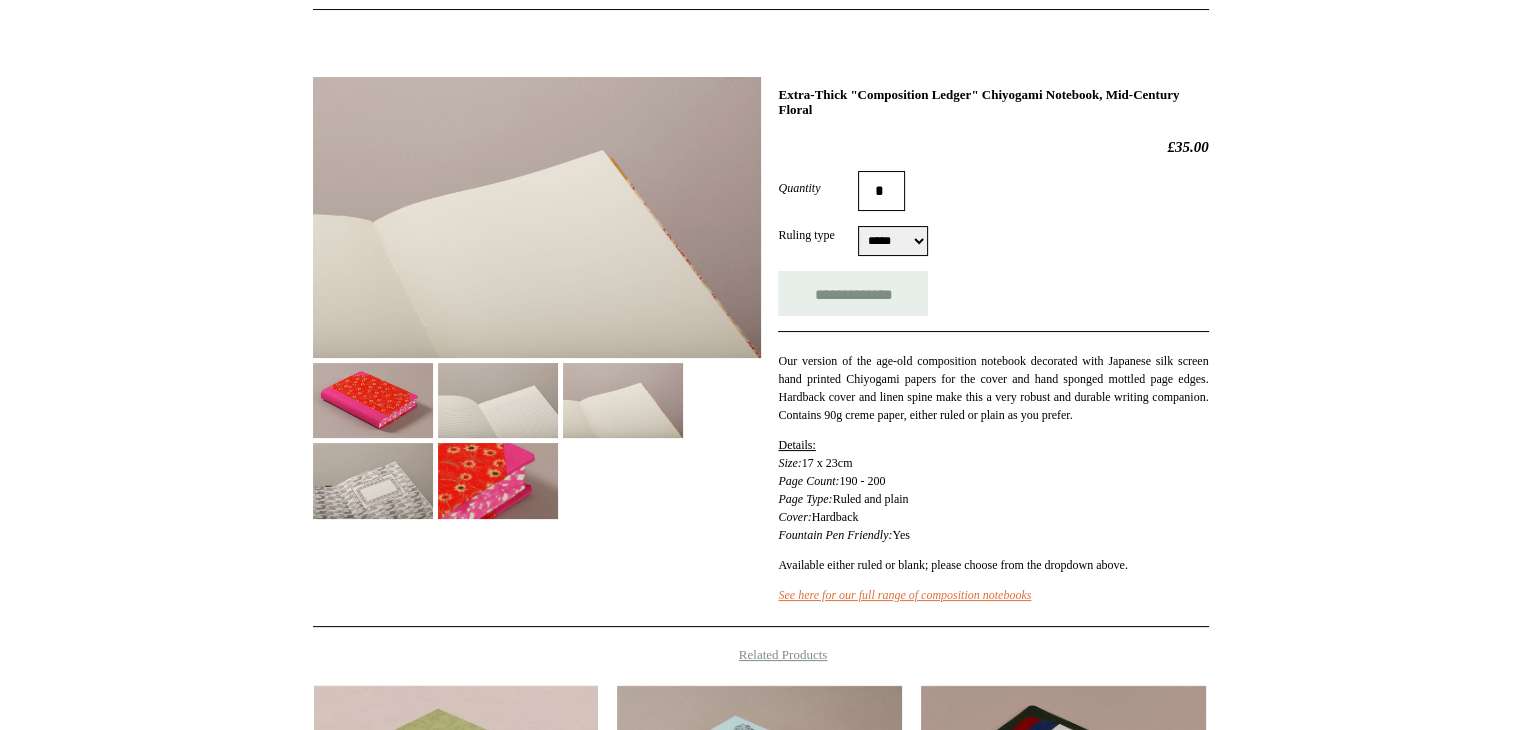 click at bounding box center (373, 480) 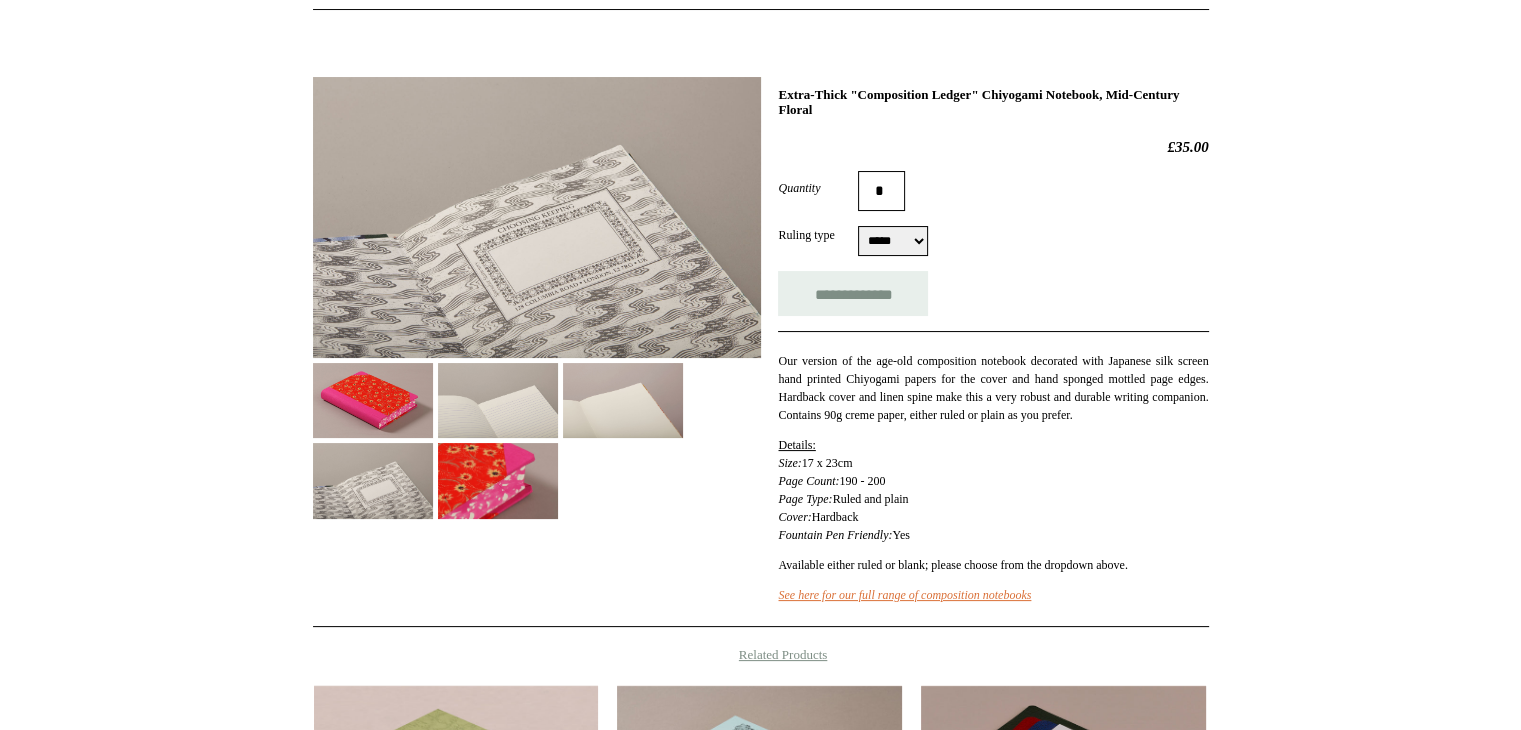click at bounding box center (498, 480) 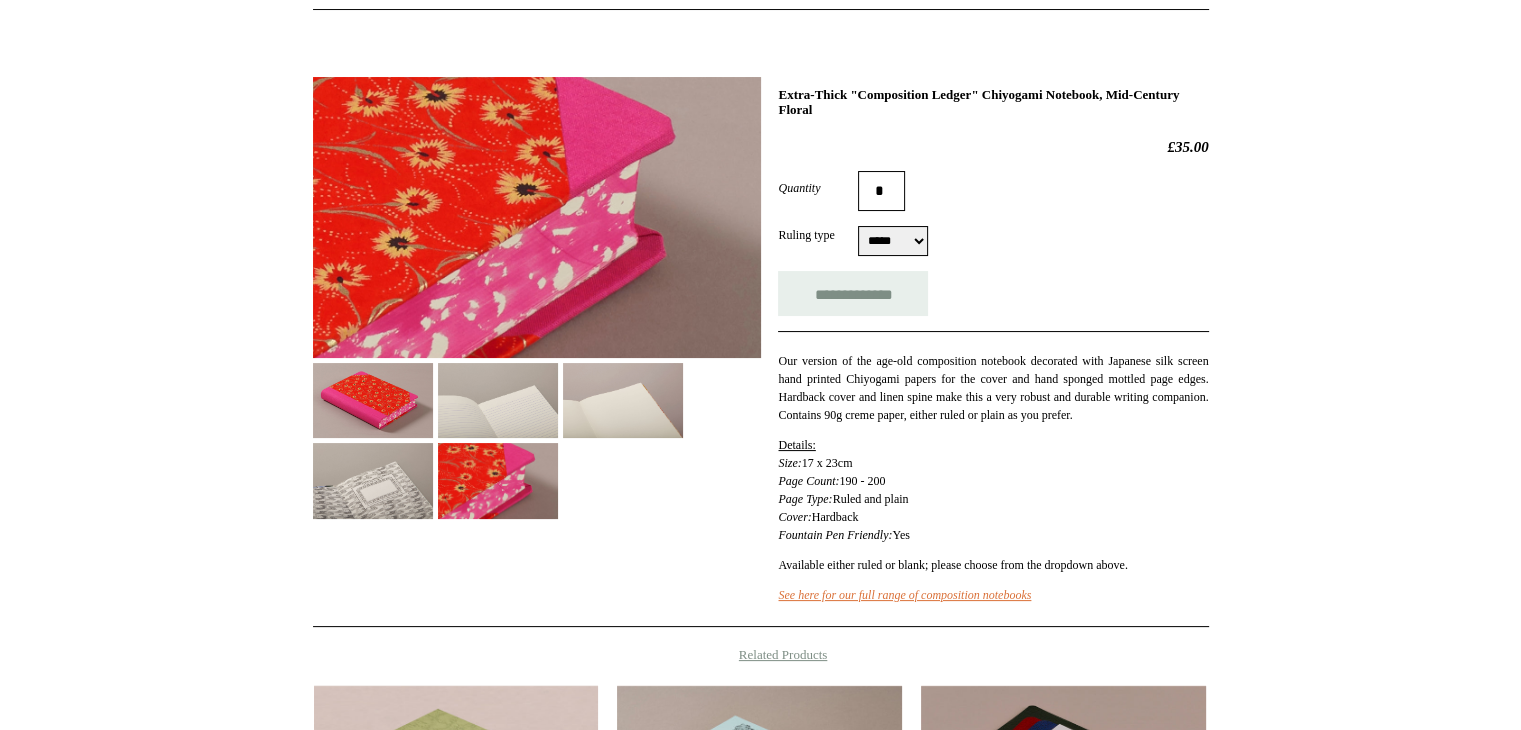 click at bounding box center [373, 400] 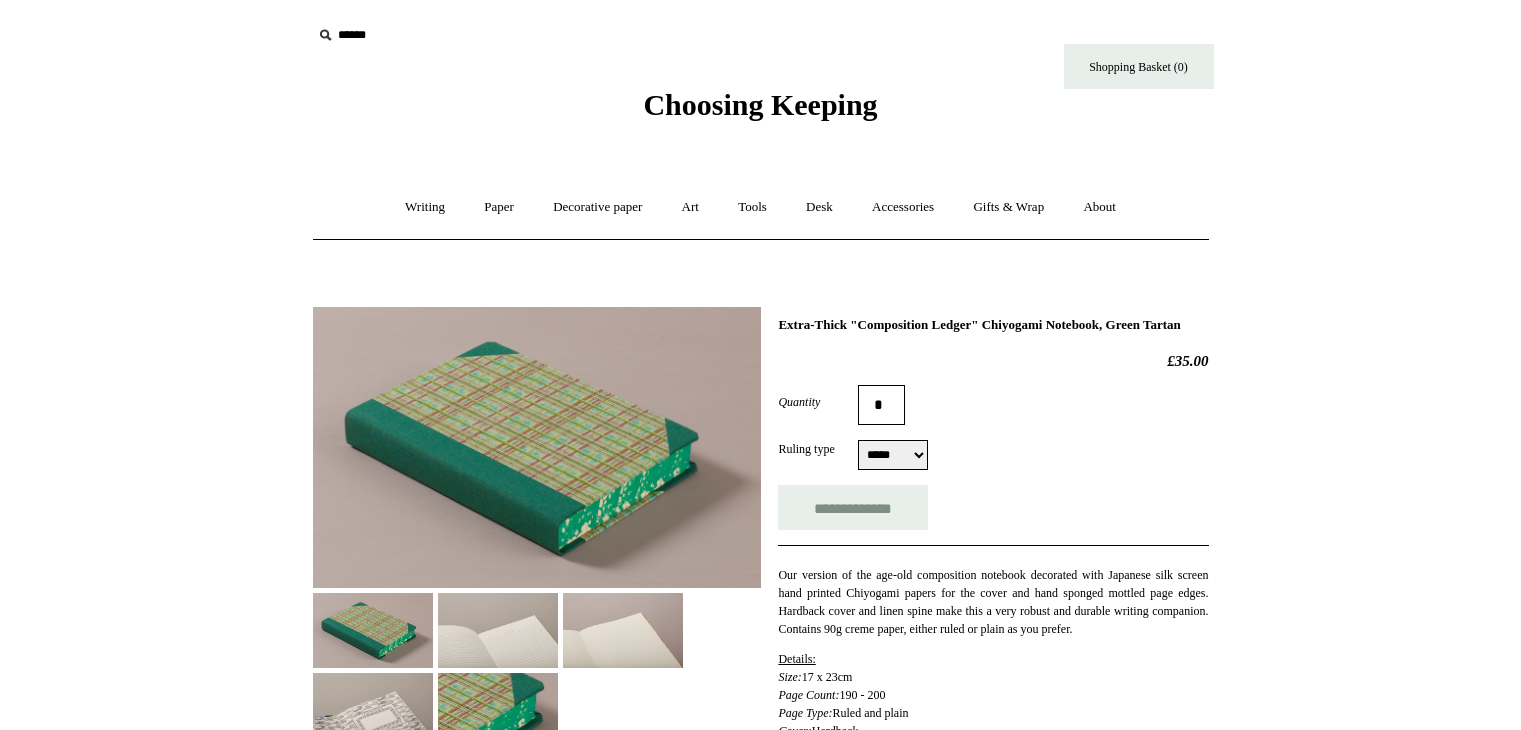 scroll, scrollTop: 0, scrollLeft: 0, axis: both 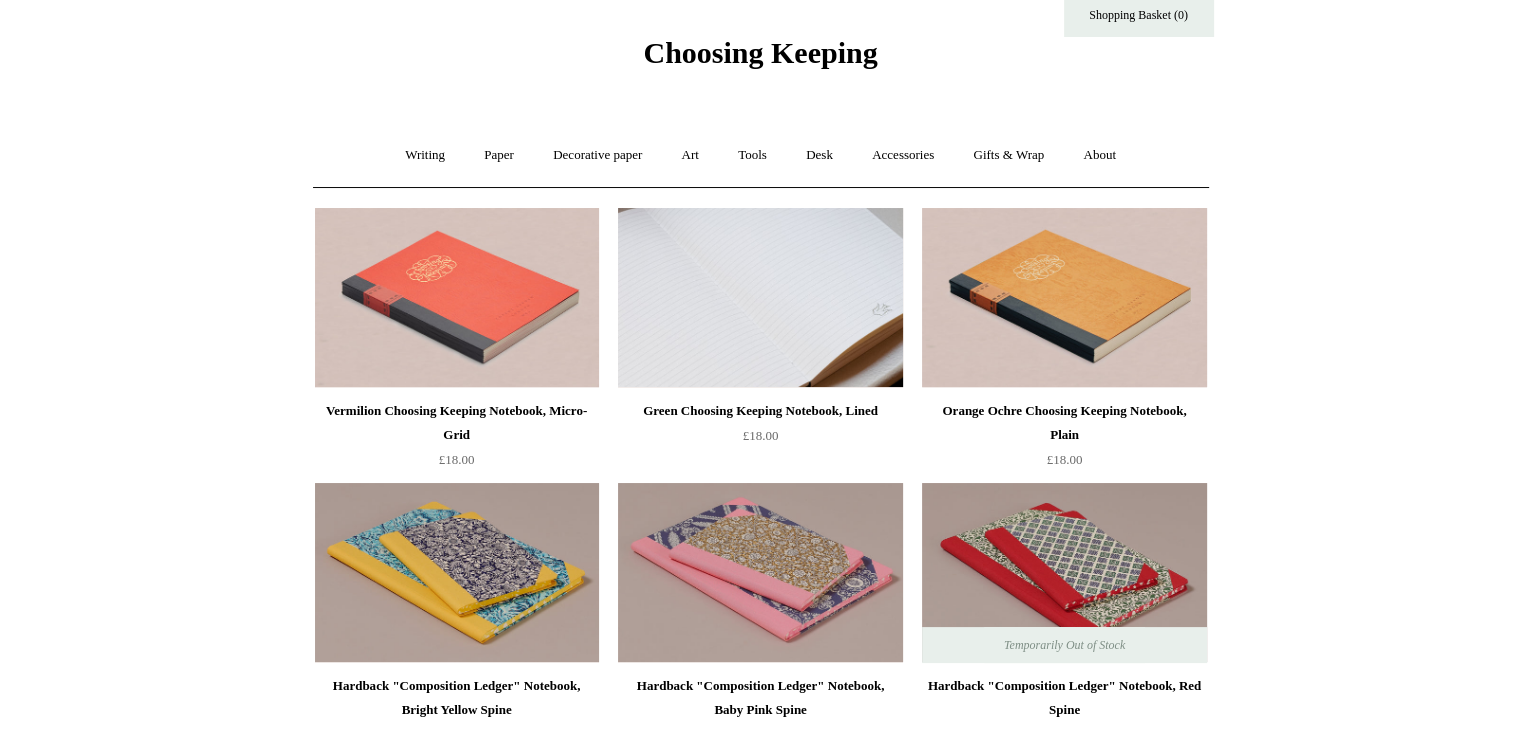 click at bounding box center [760, 298] 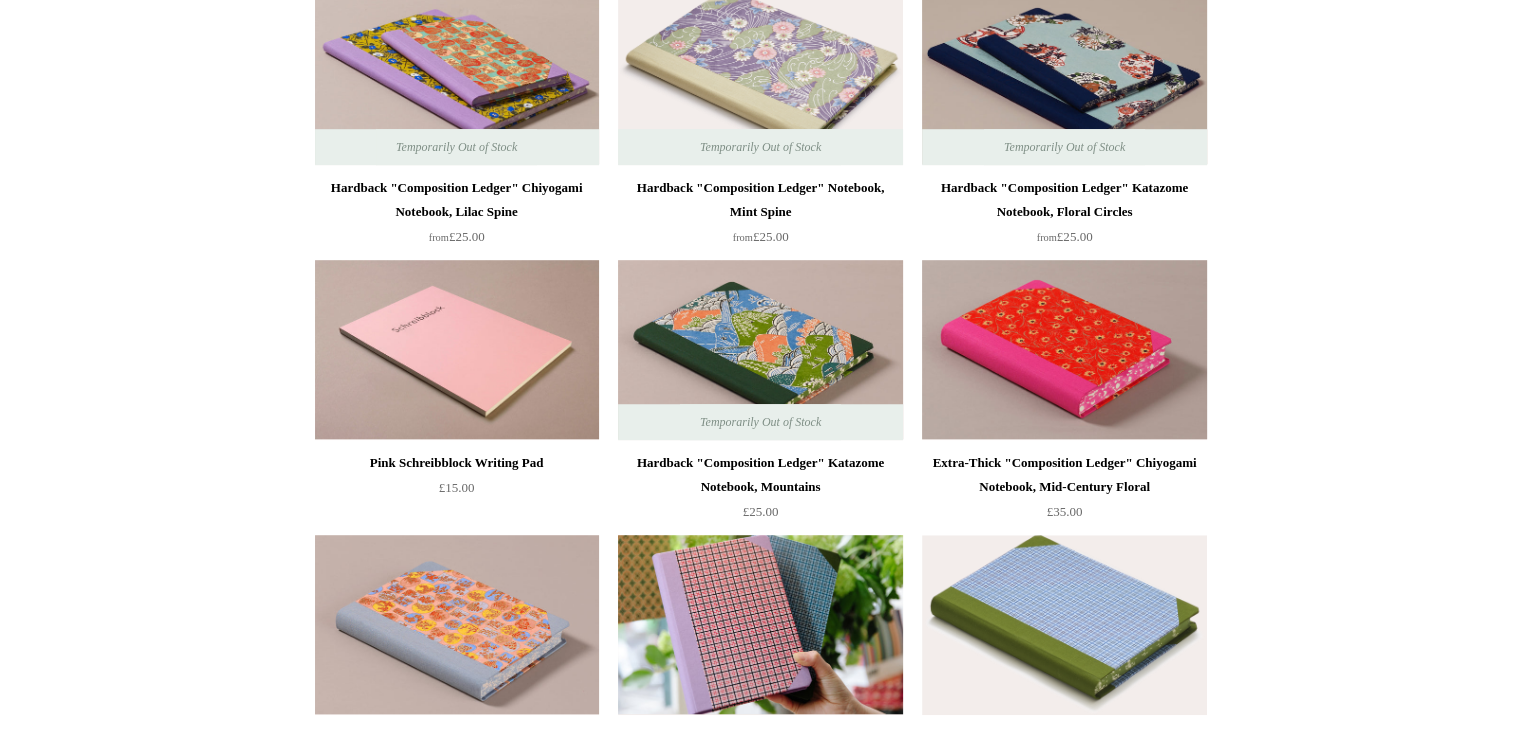 scroll, scrollTop: 1387, scrollLeft: 0, axis: vertical 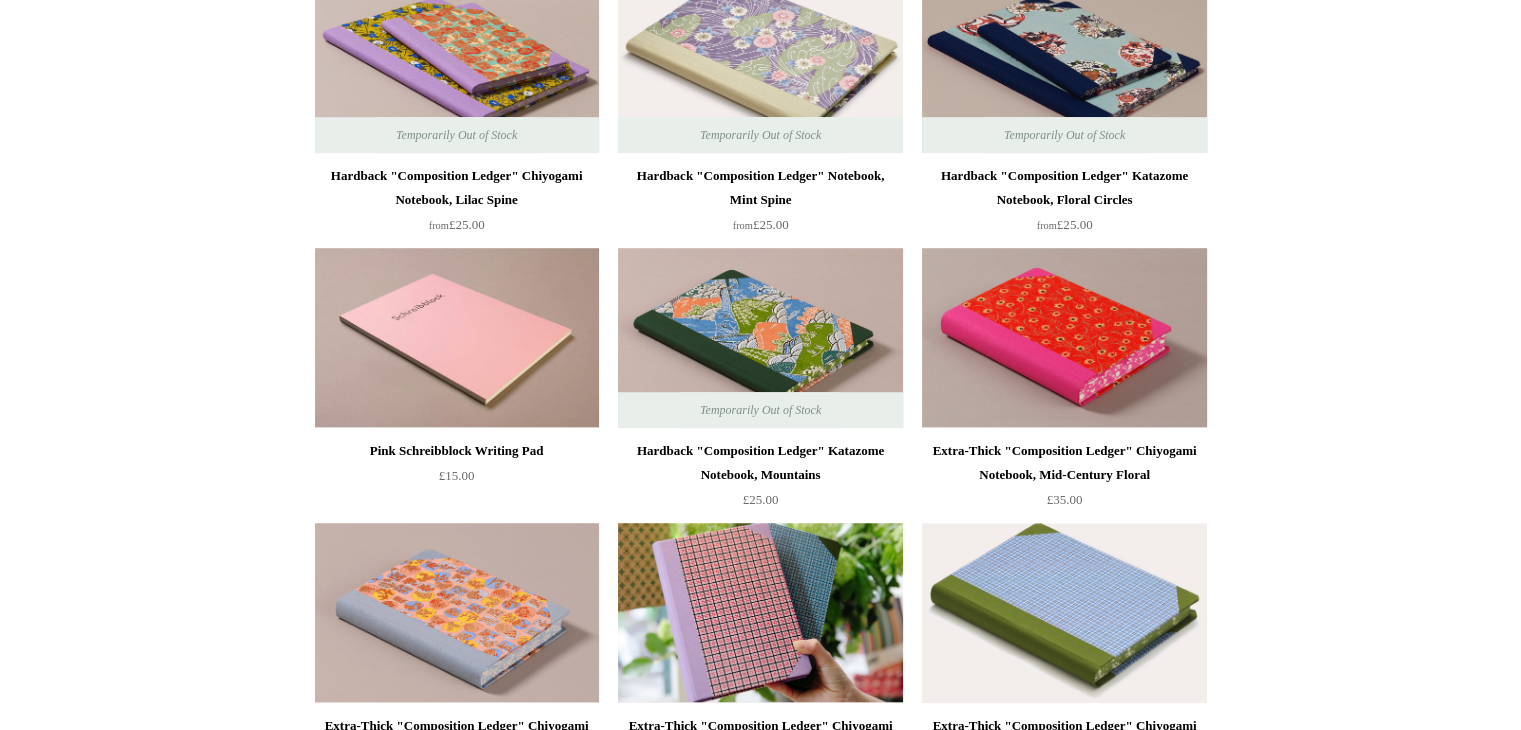 click on "Extra-Thick "Composition Ledger" Chiyogami Notebook, Mid-Century Floral" at bounding box center [1064, 463] 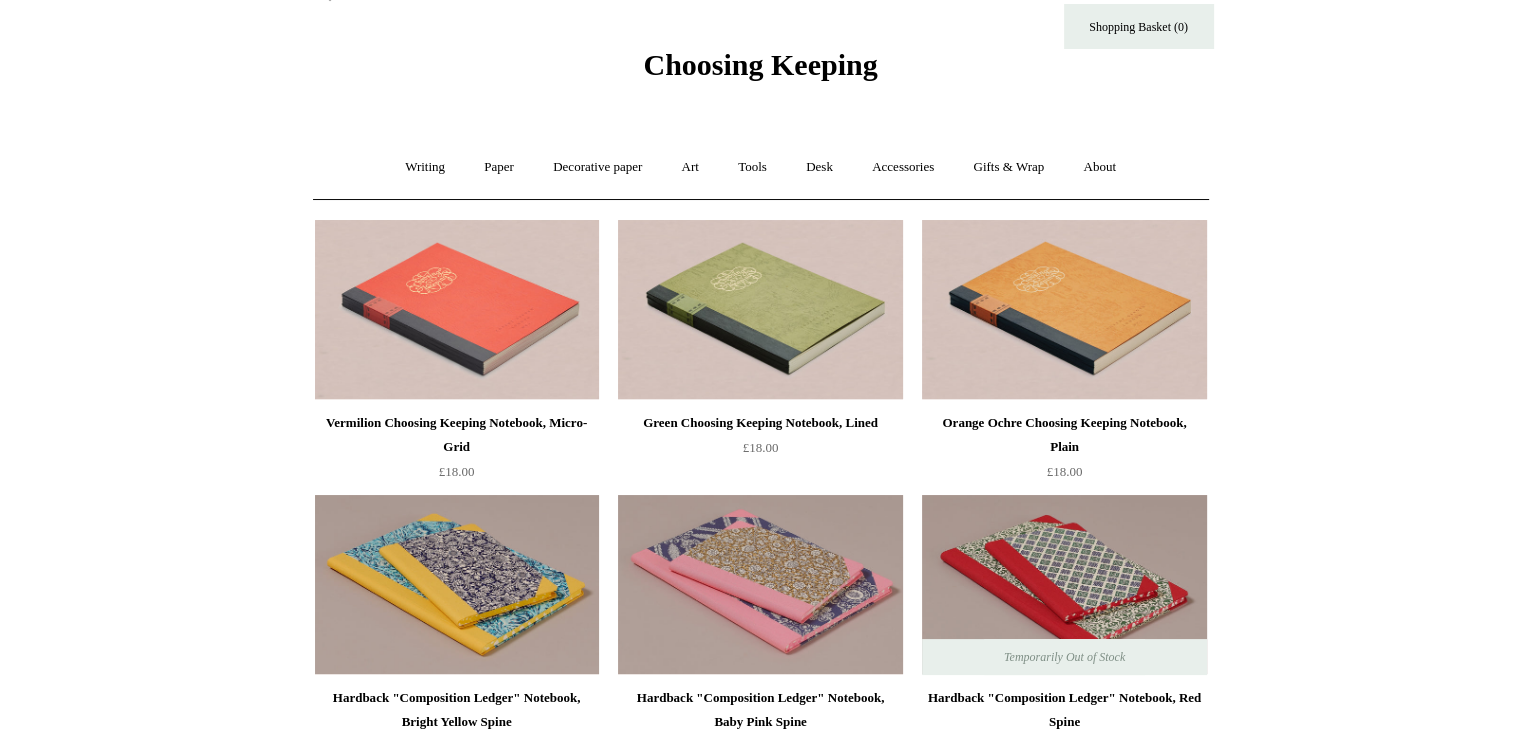 scroll, scrollTop: 0, scrollLeft: 0, axis: both 